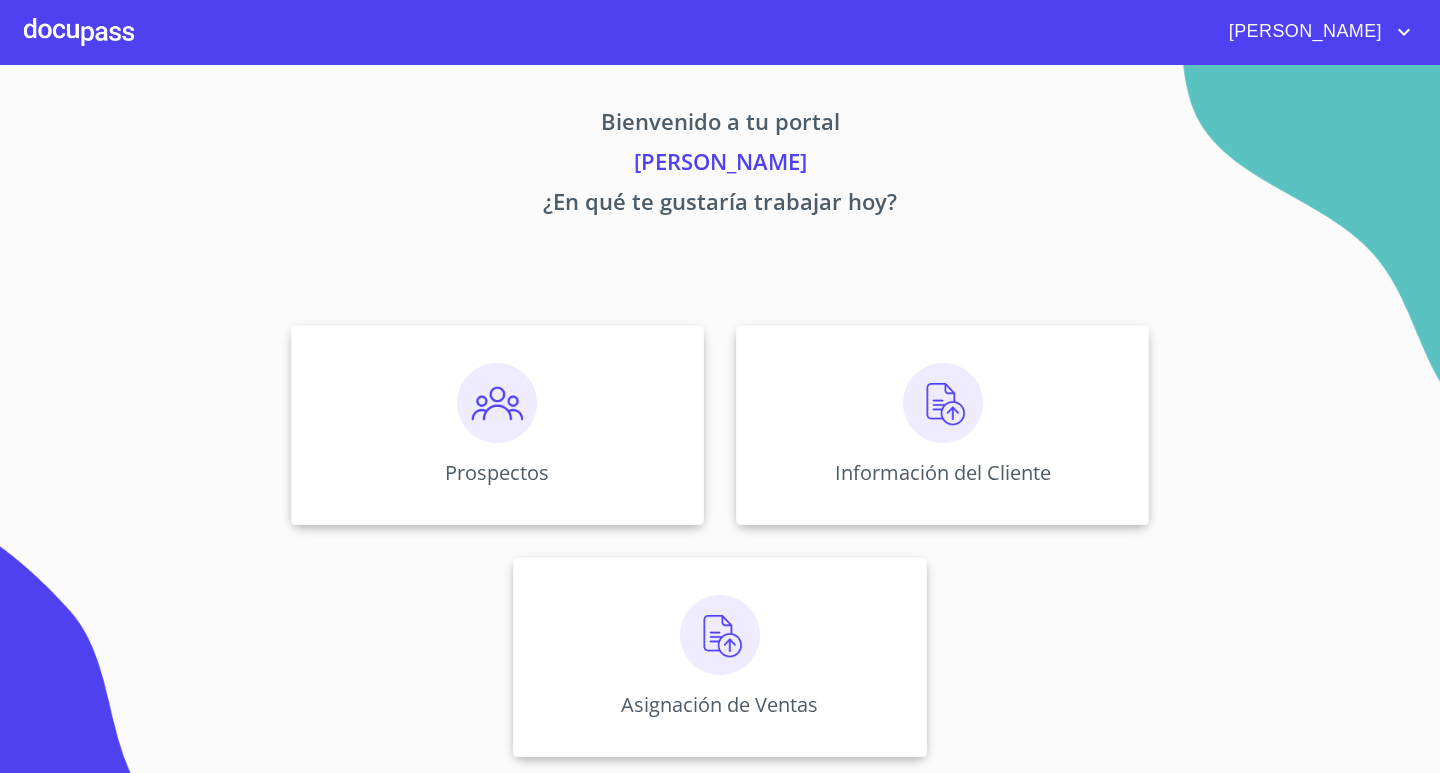 scroll, scrollTop: 0, scrollLeft: 0, axis: both 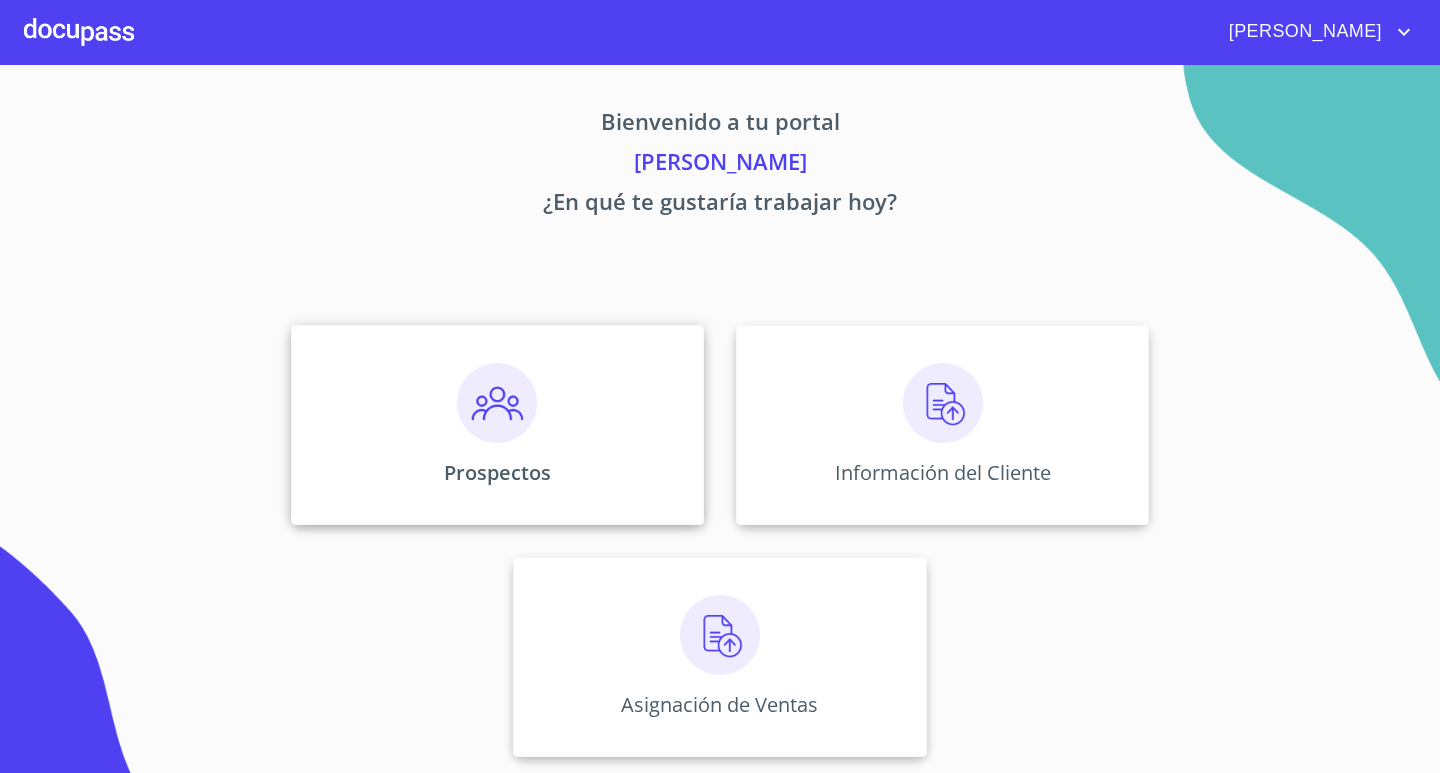 click on "Prospectos" at bounding box center [497, 425] 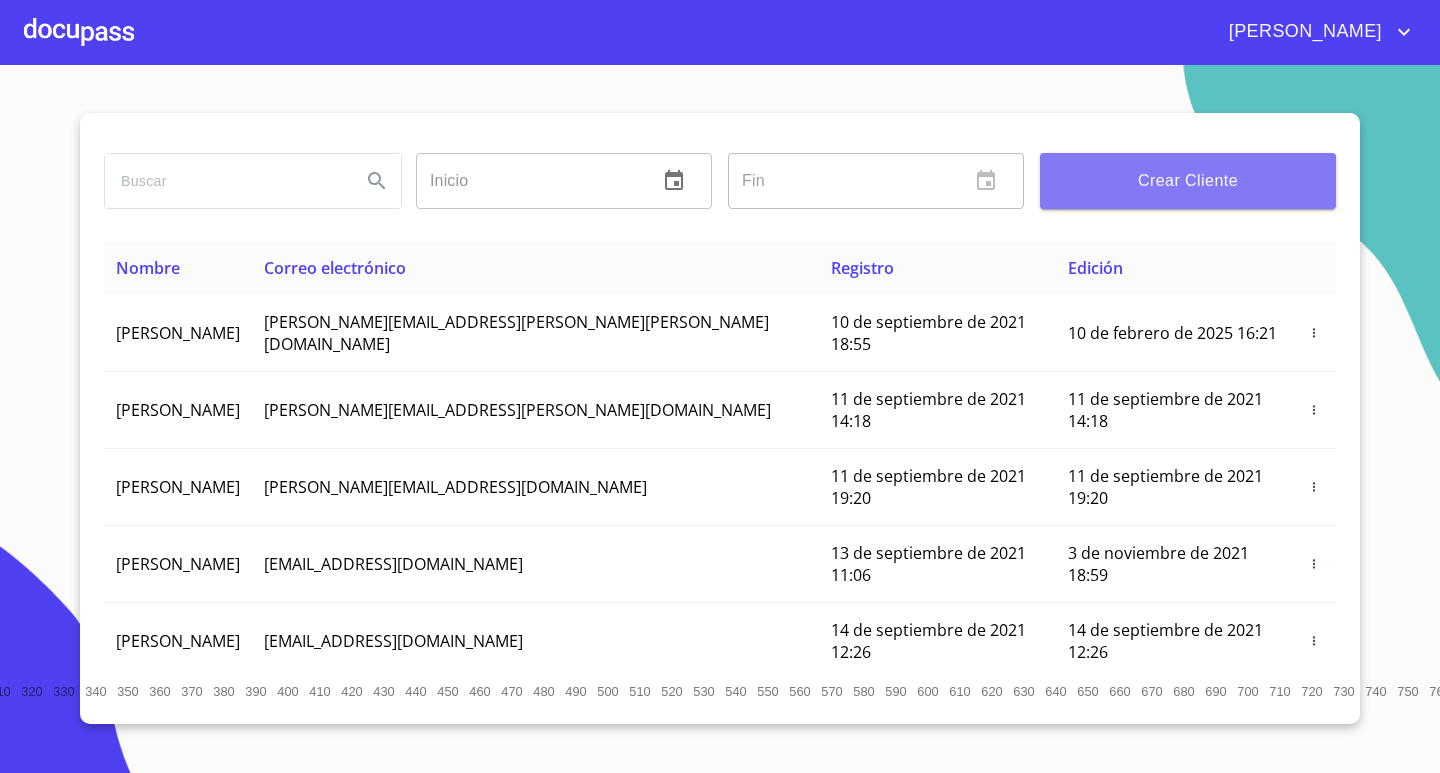 click on "Crear Cliente" at bounding box center (1188, 181) 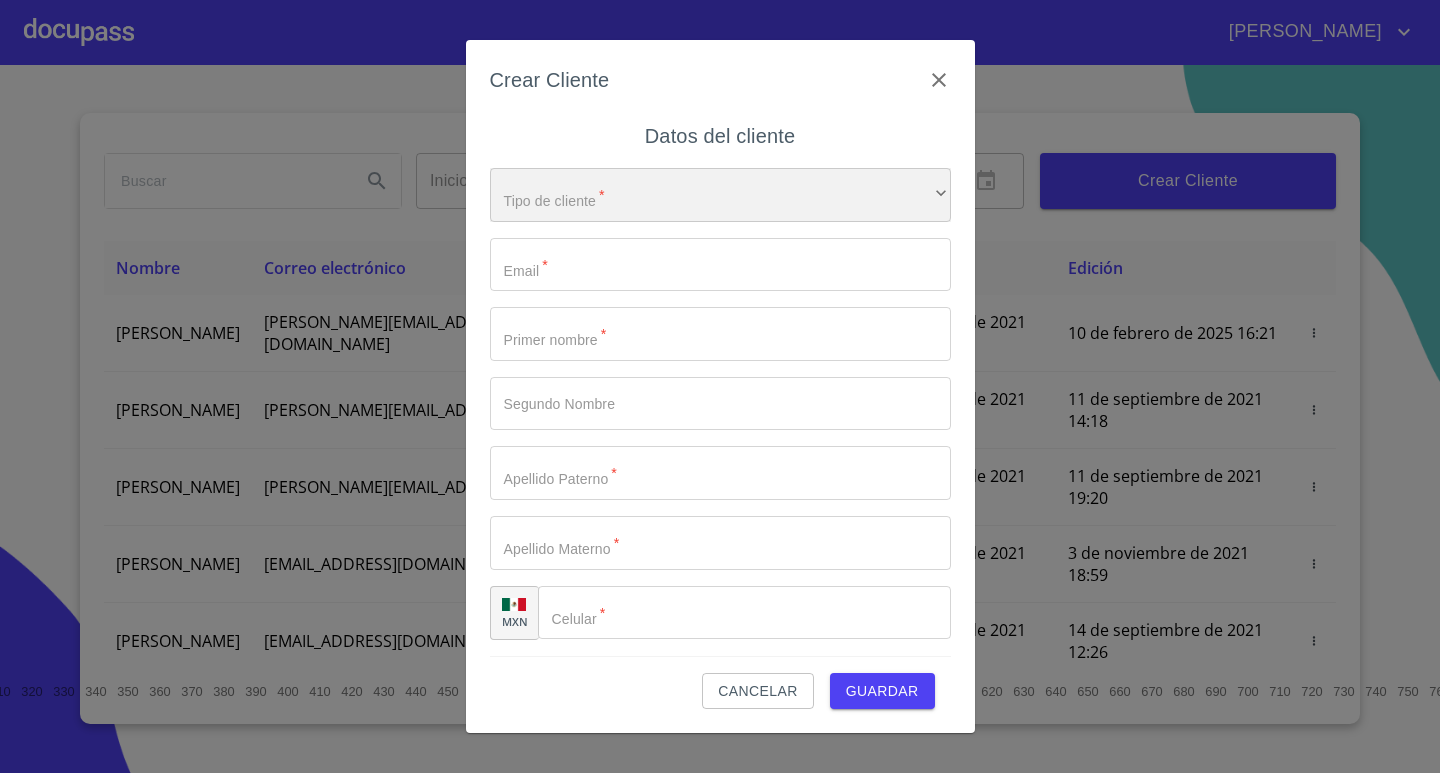 click on "​" at bounding box center [720, 195] 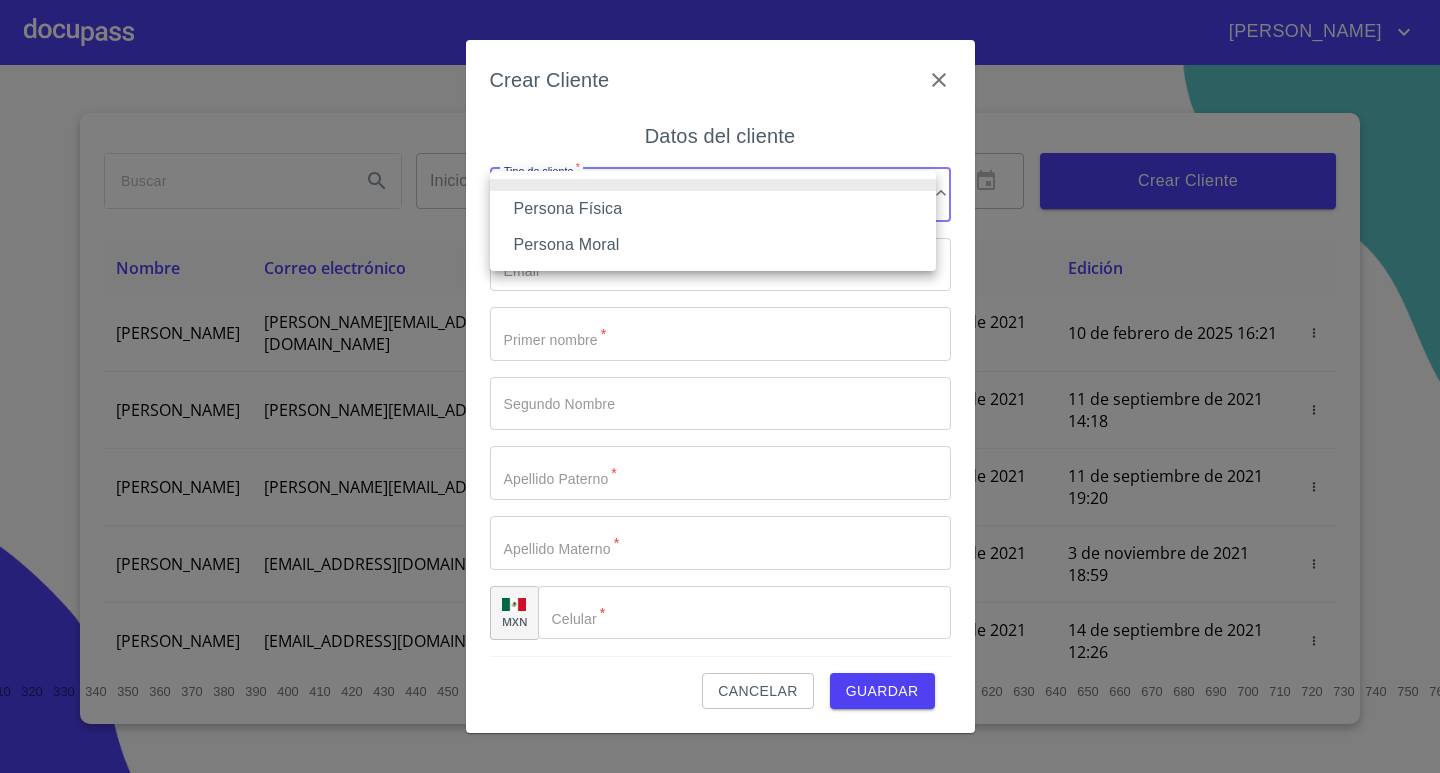 click on "Persona Física" at bounding box center (713, 209) 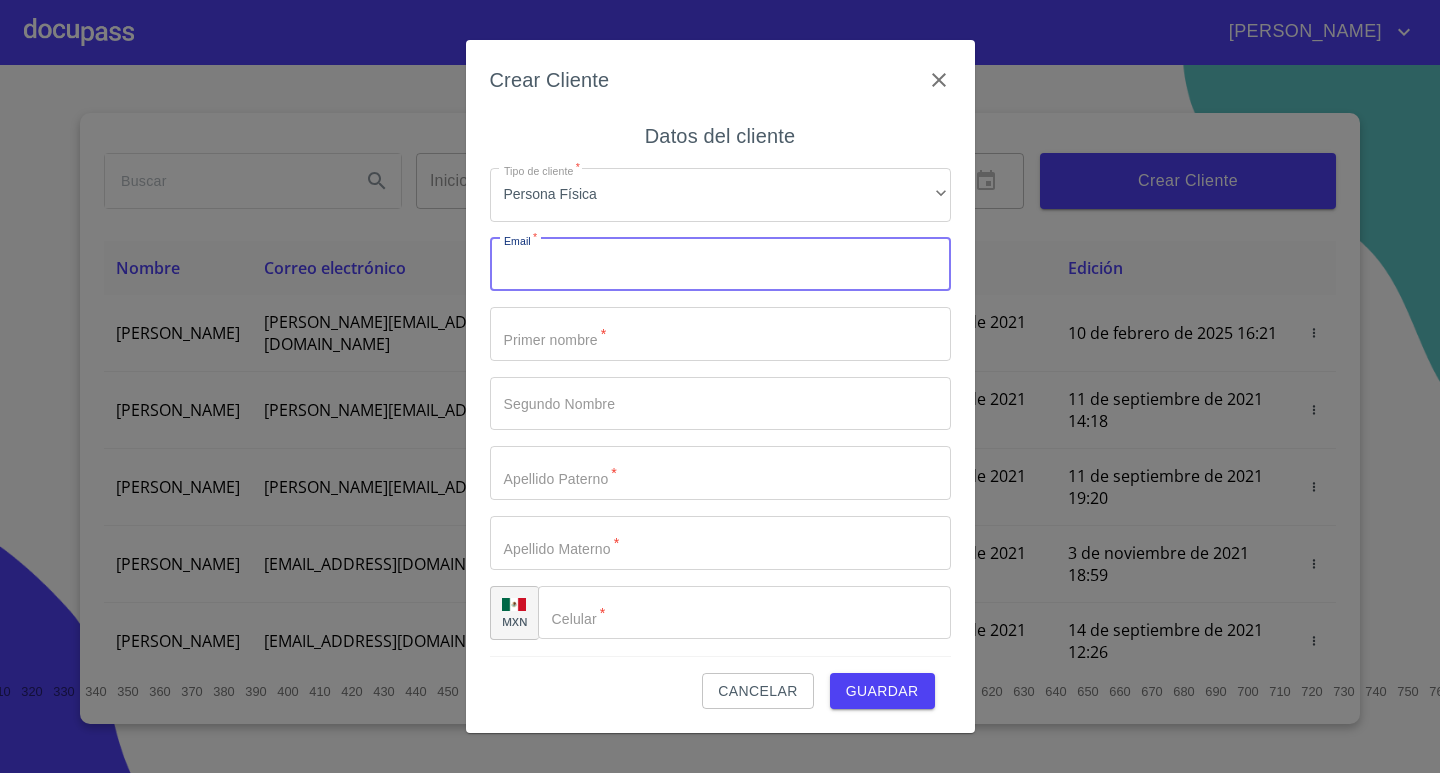 click on "Tipo de cliente   *" at bounding box center [720, 265] 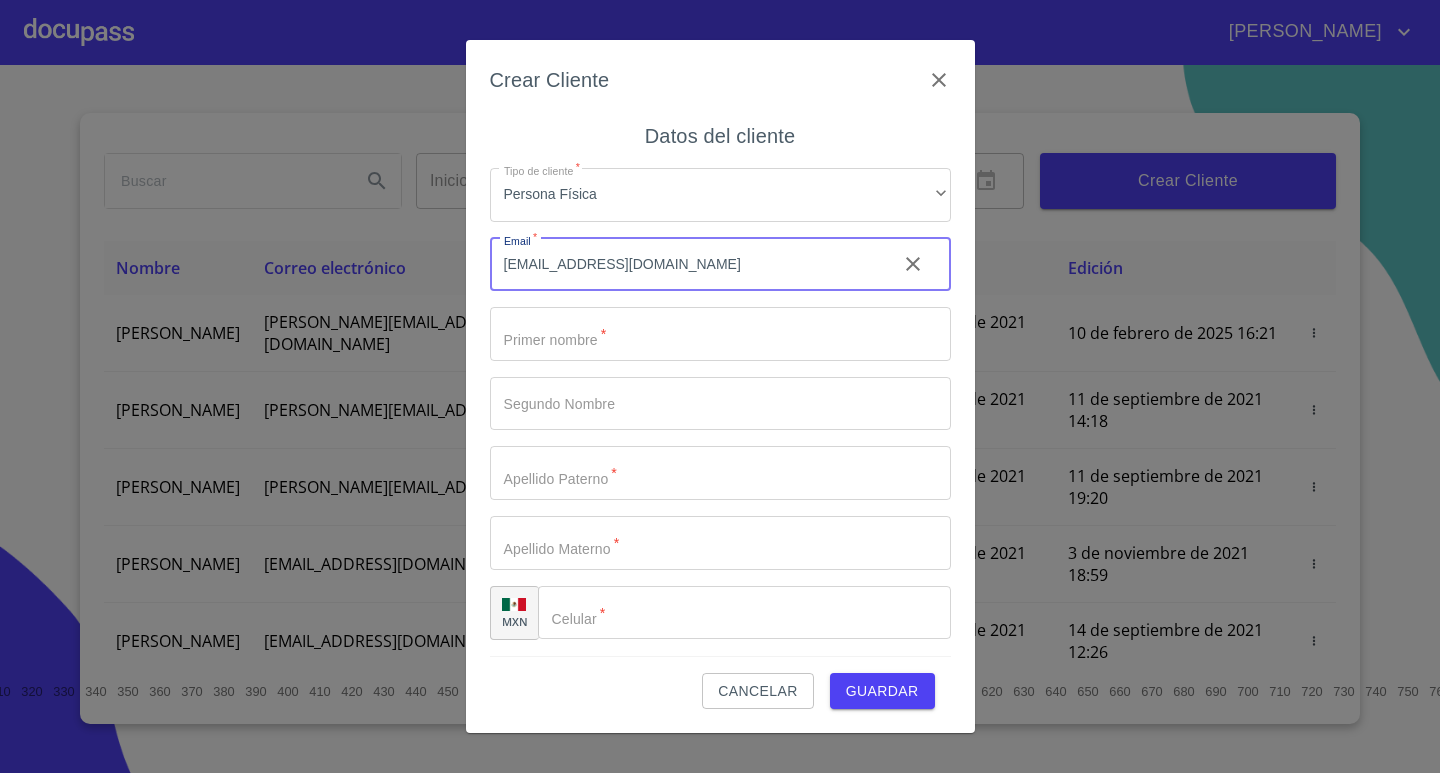 type on "[EMAIL_ADDRESS][DOMAIN_NAME]" 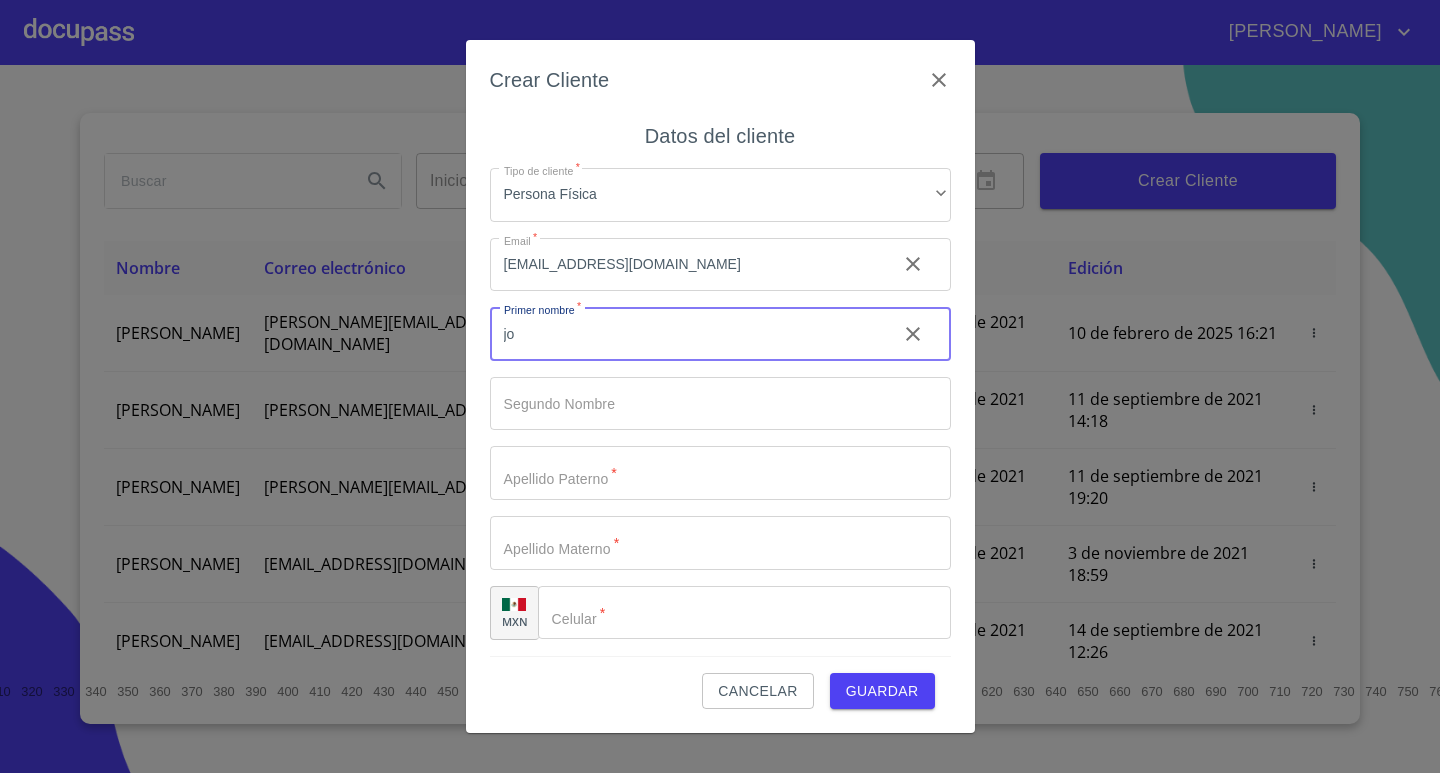 type on "j" 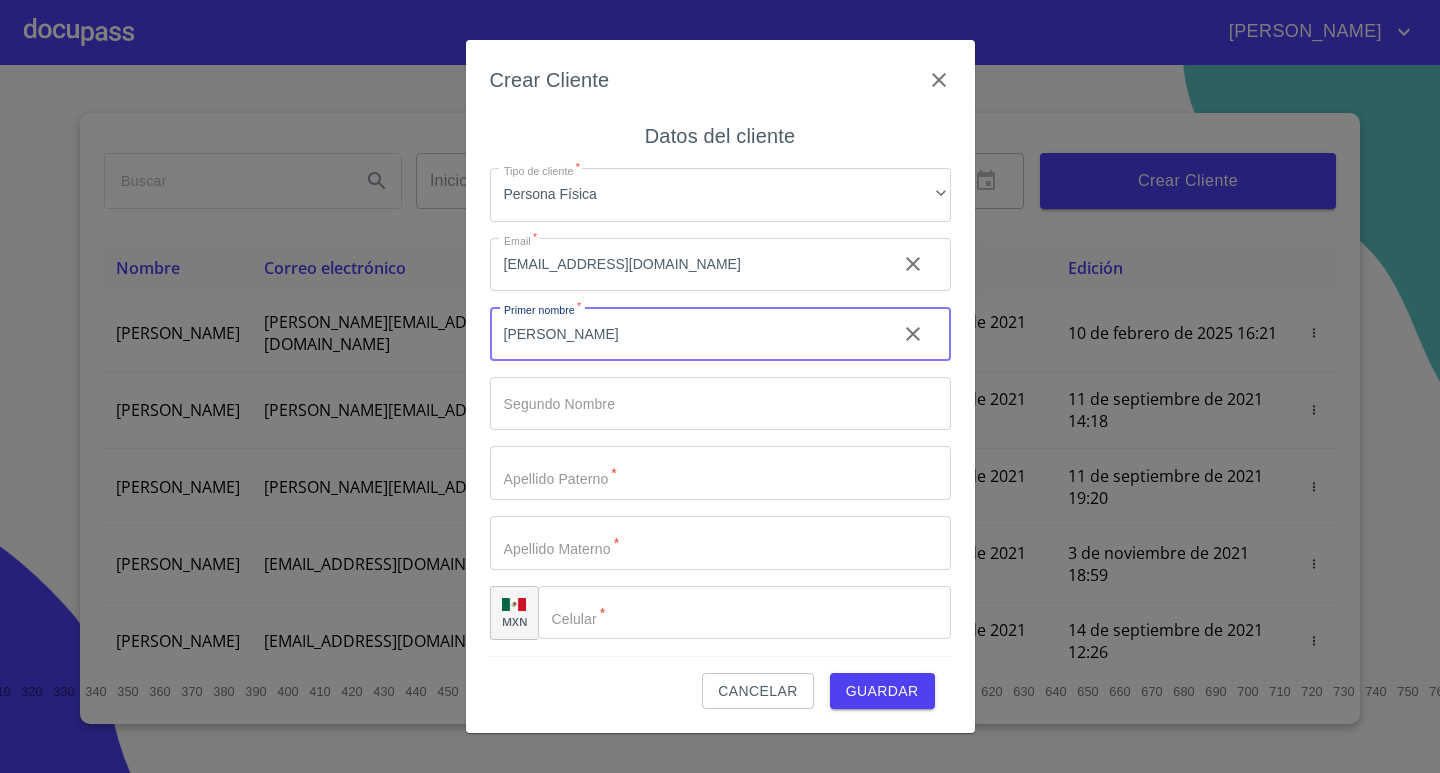type on "[PERSON_NAME]" 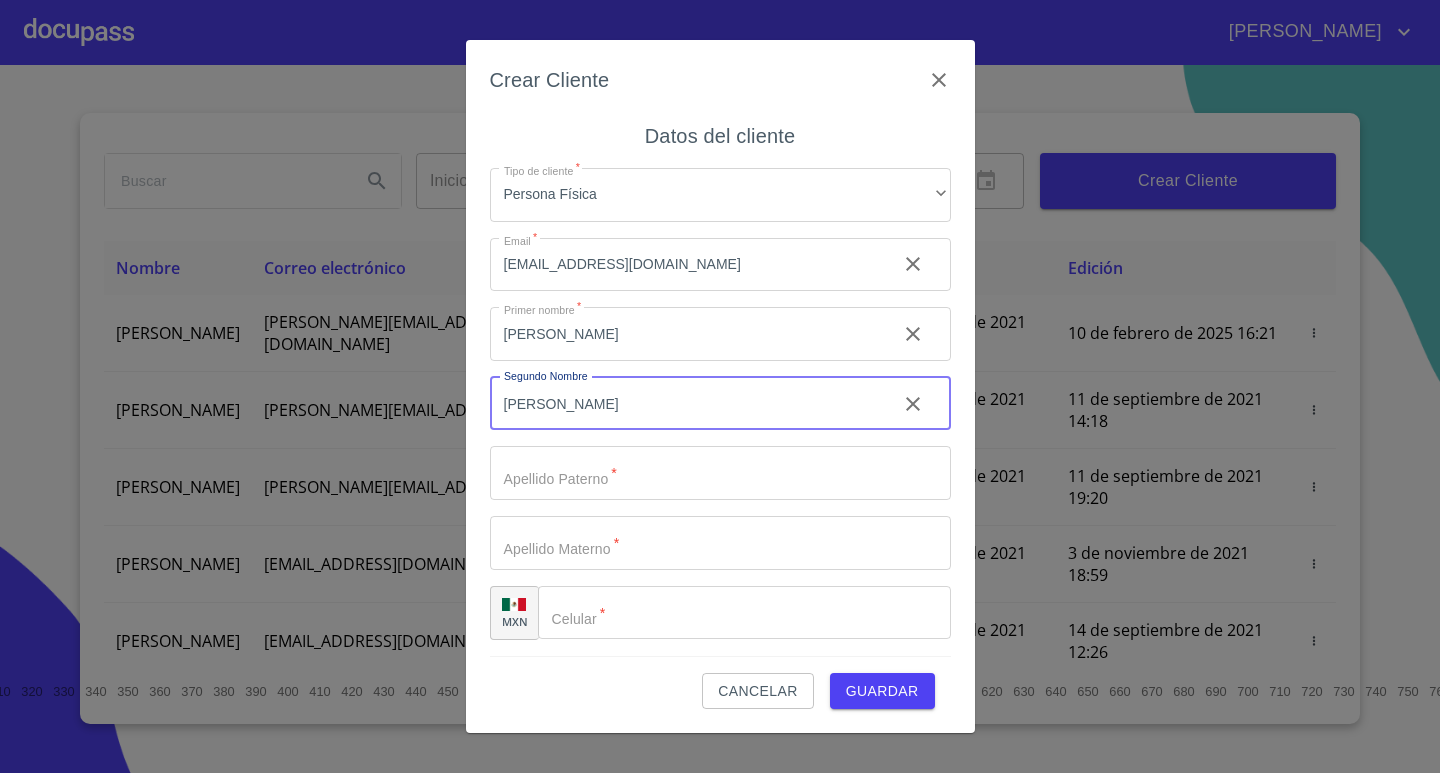 type on "[PERSON_NAME]" 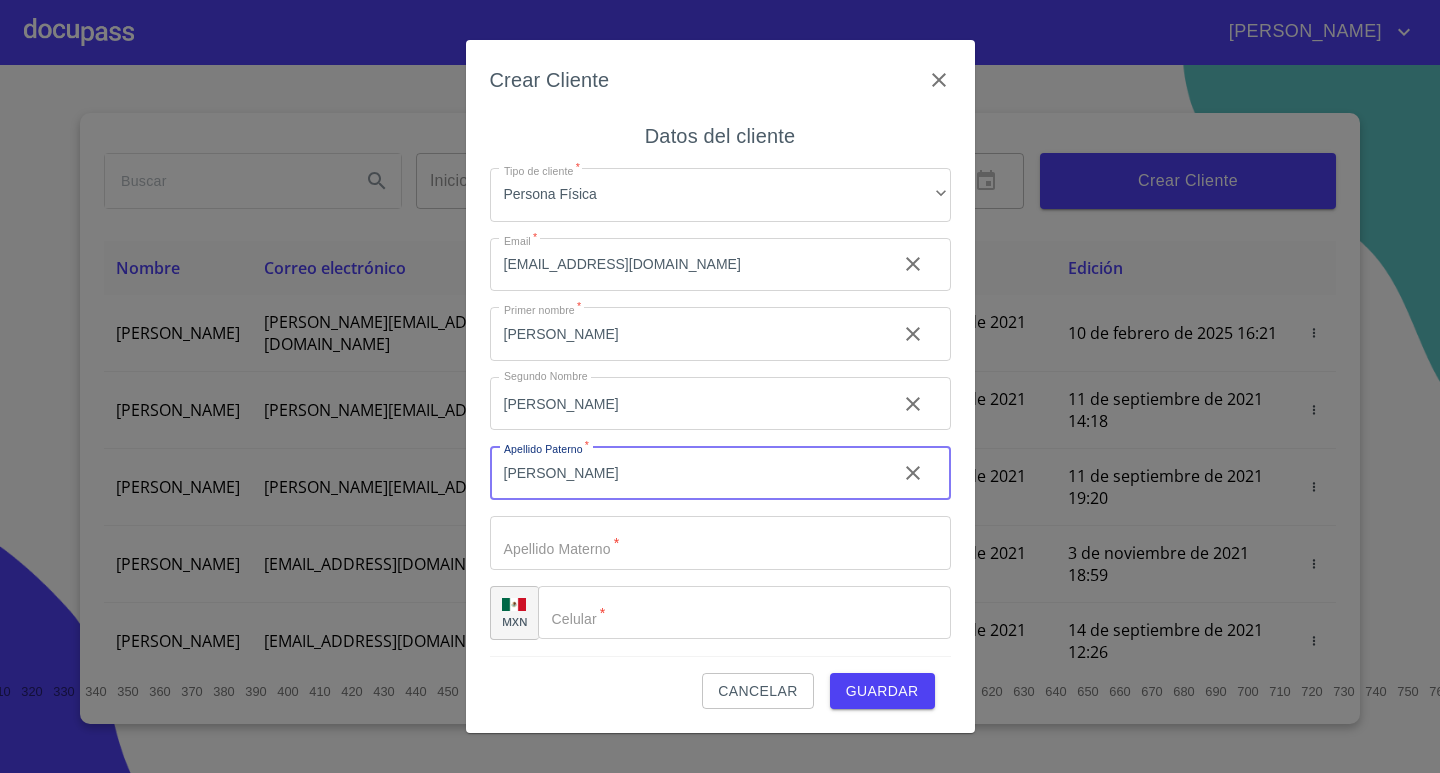 type on "[PERSON_NAME]" 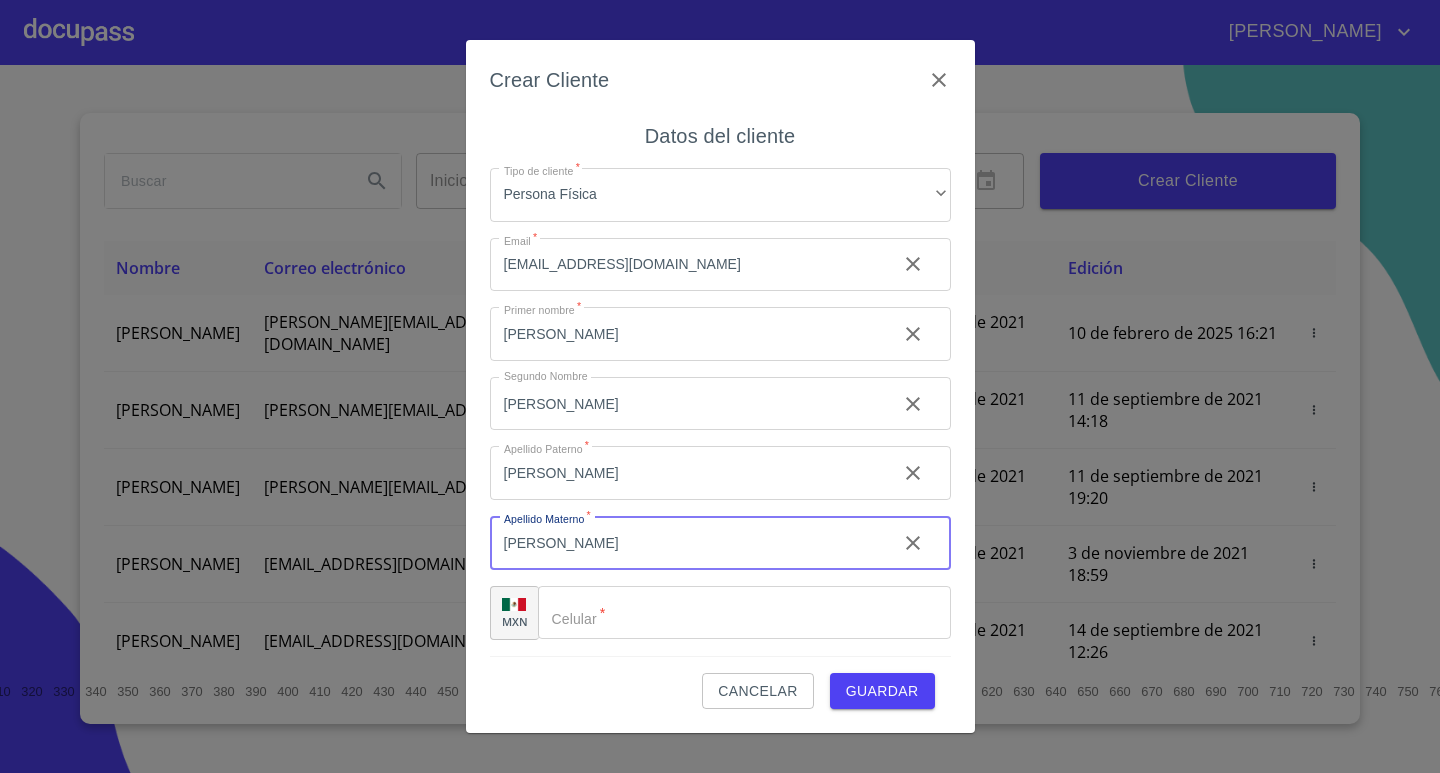 type on "[PERSON_NAME]" 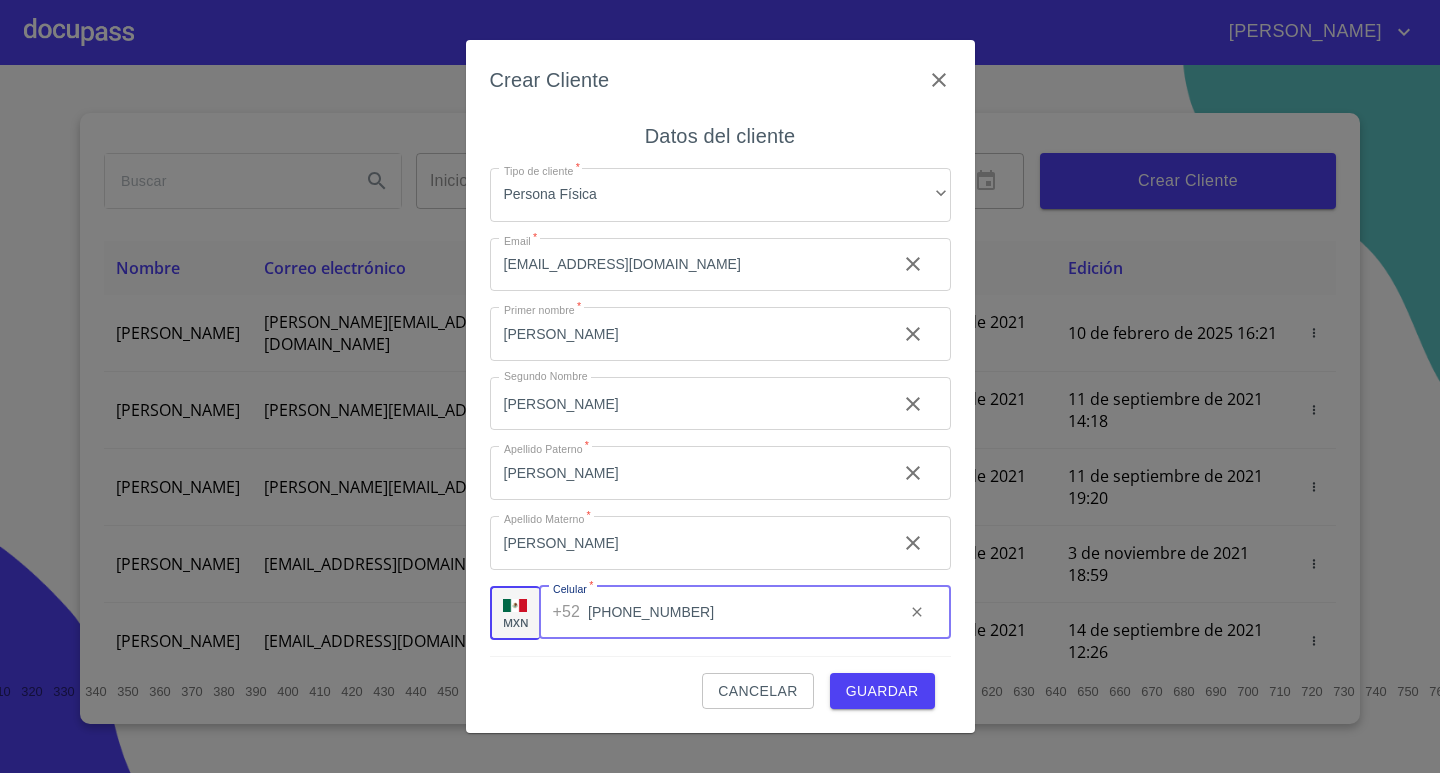 type on "[PHONE_NUMBER]" 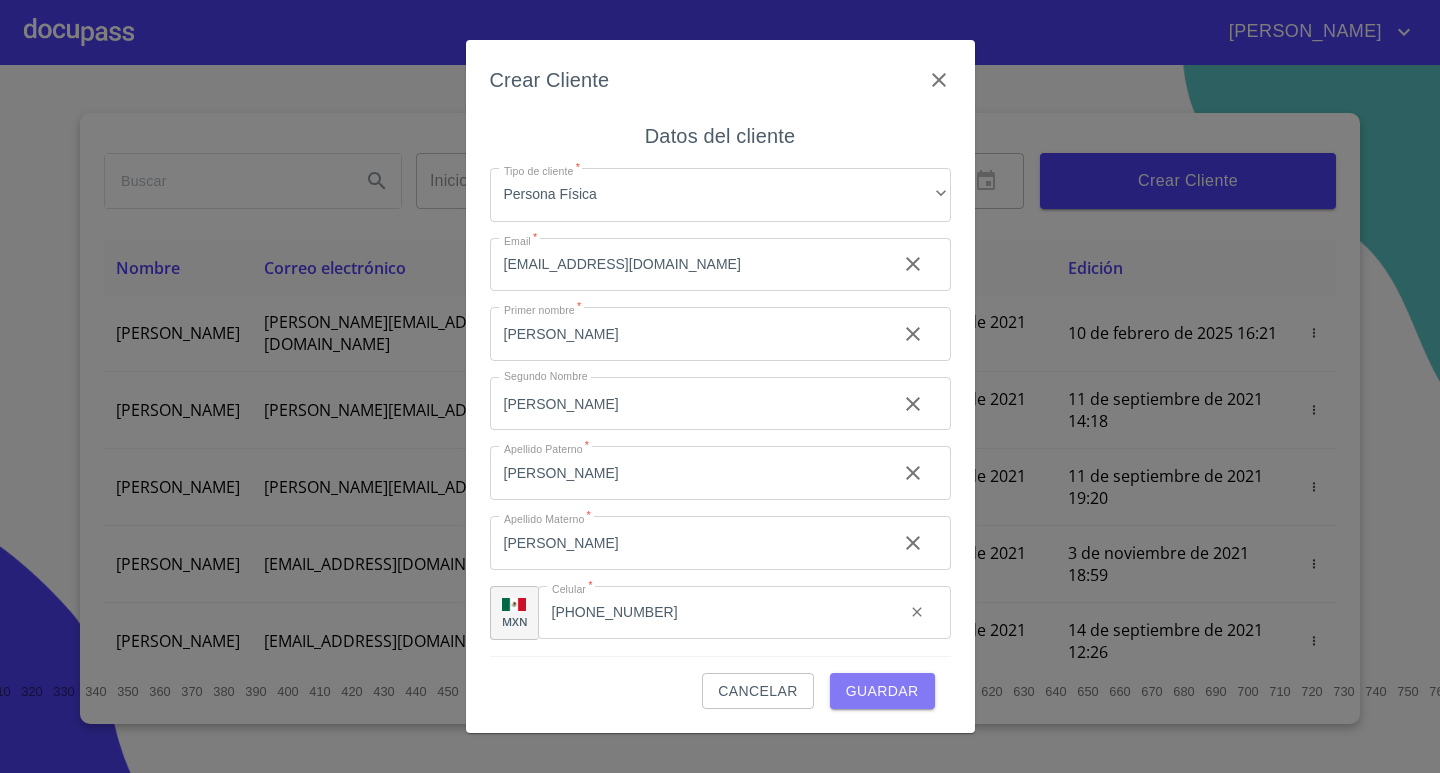 click on "Guardar" at bounding box center (882, 691) 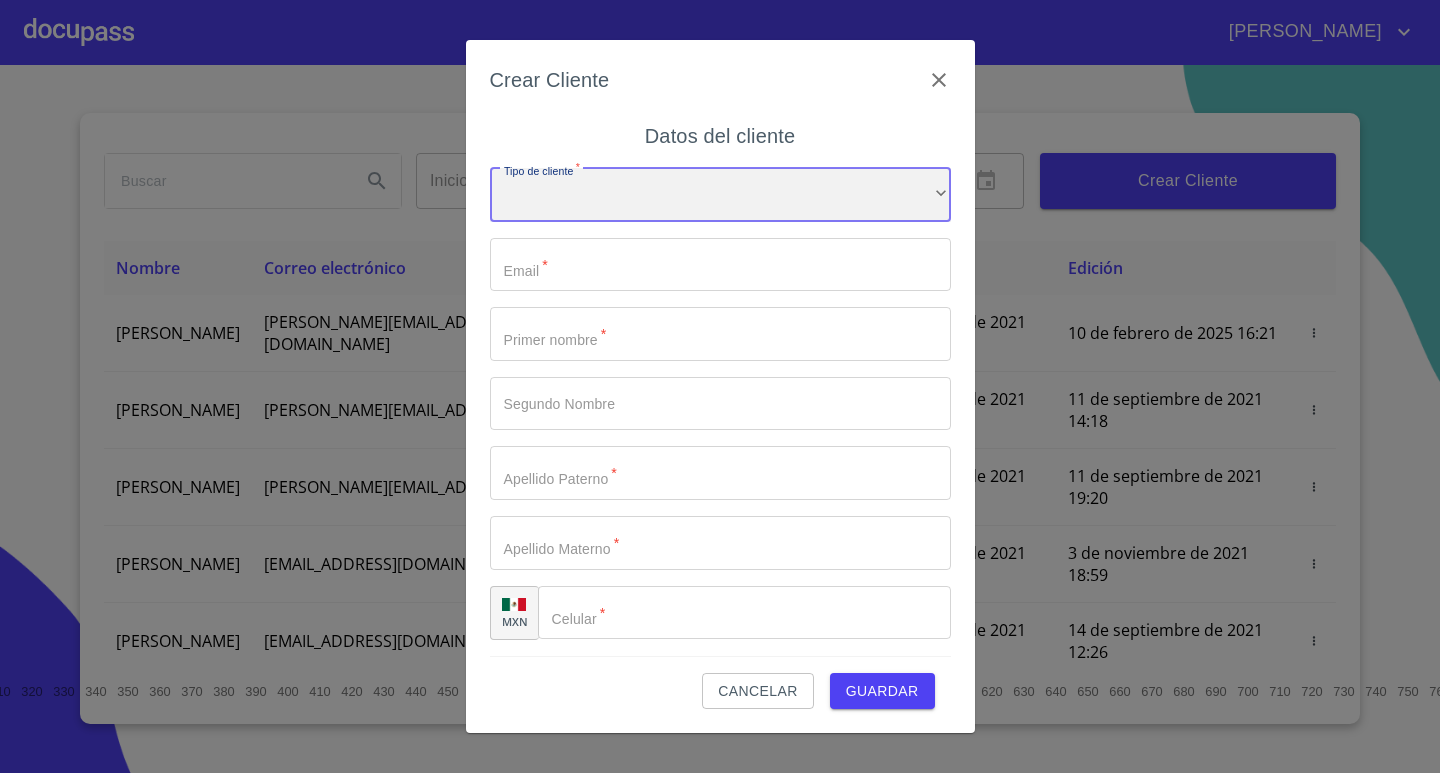click on "​" at bounding box center (720, 195) 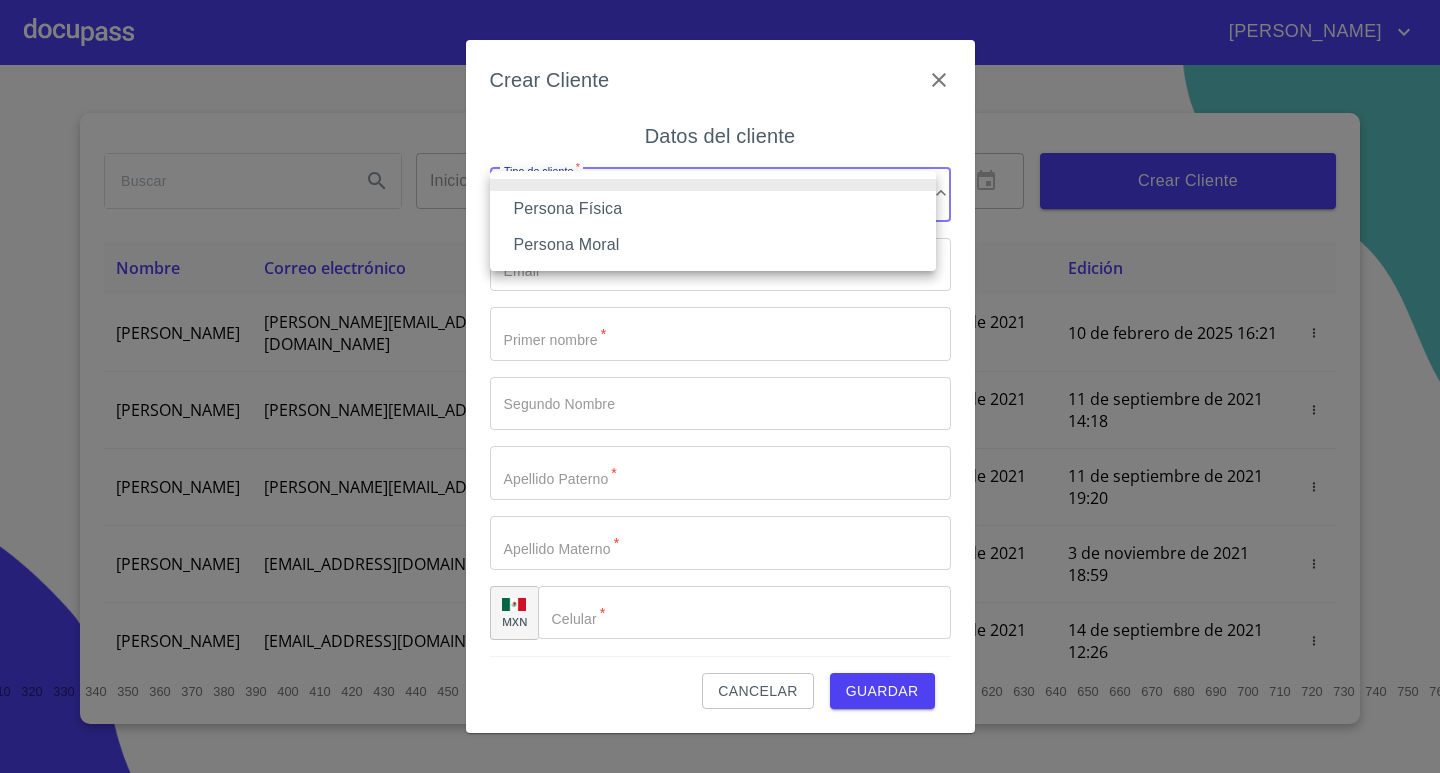 click on "Persona Física" at bounding box center [713, 209] 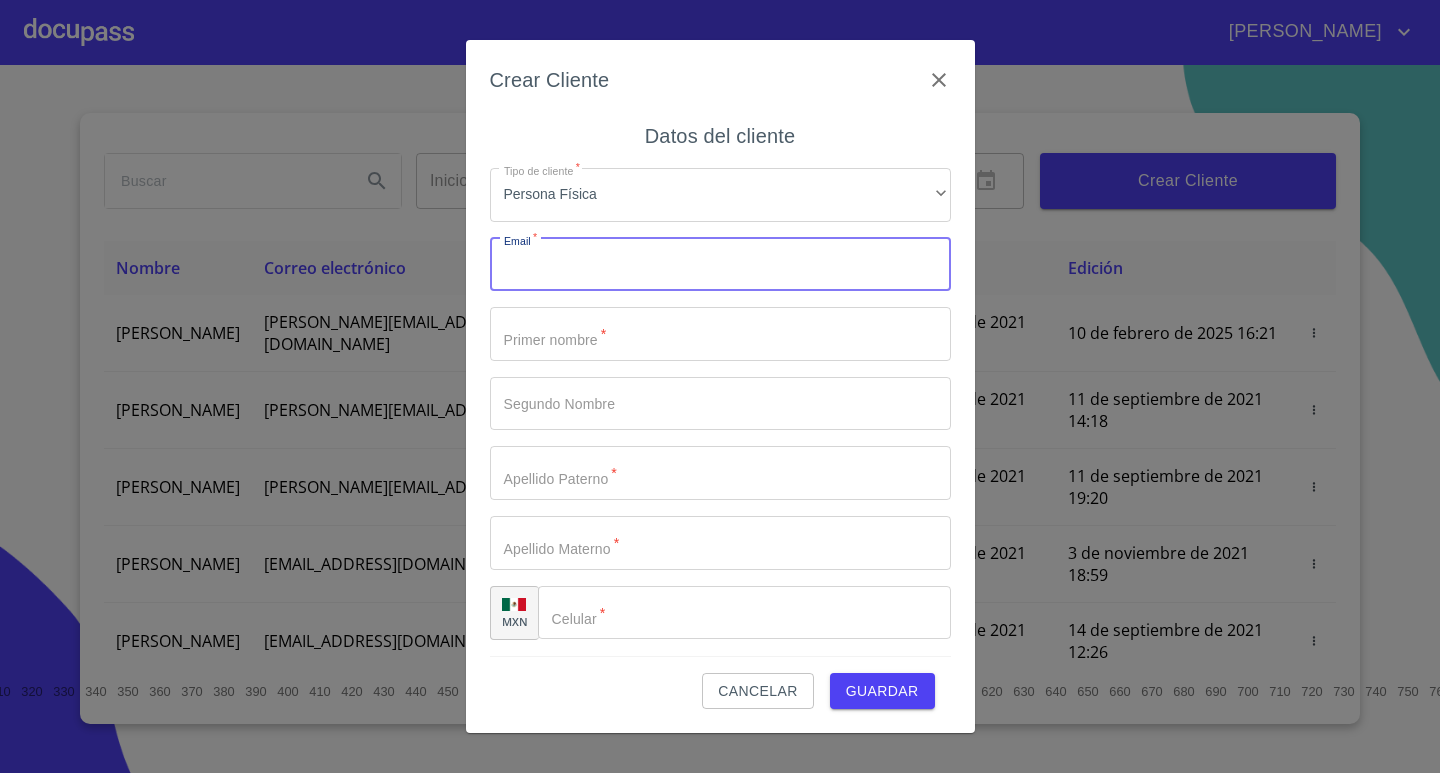 click on "Tipo de cliente   *" at bounding box center [720, 265] 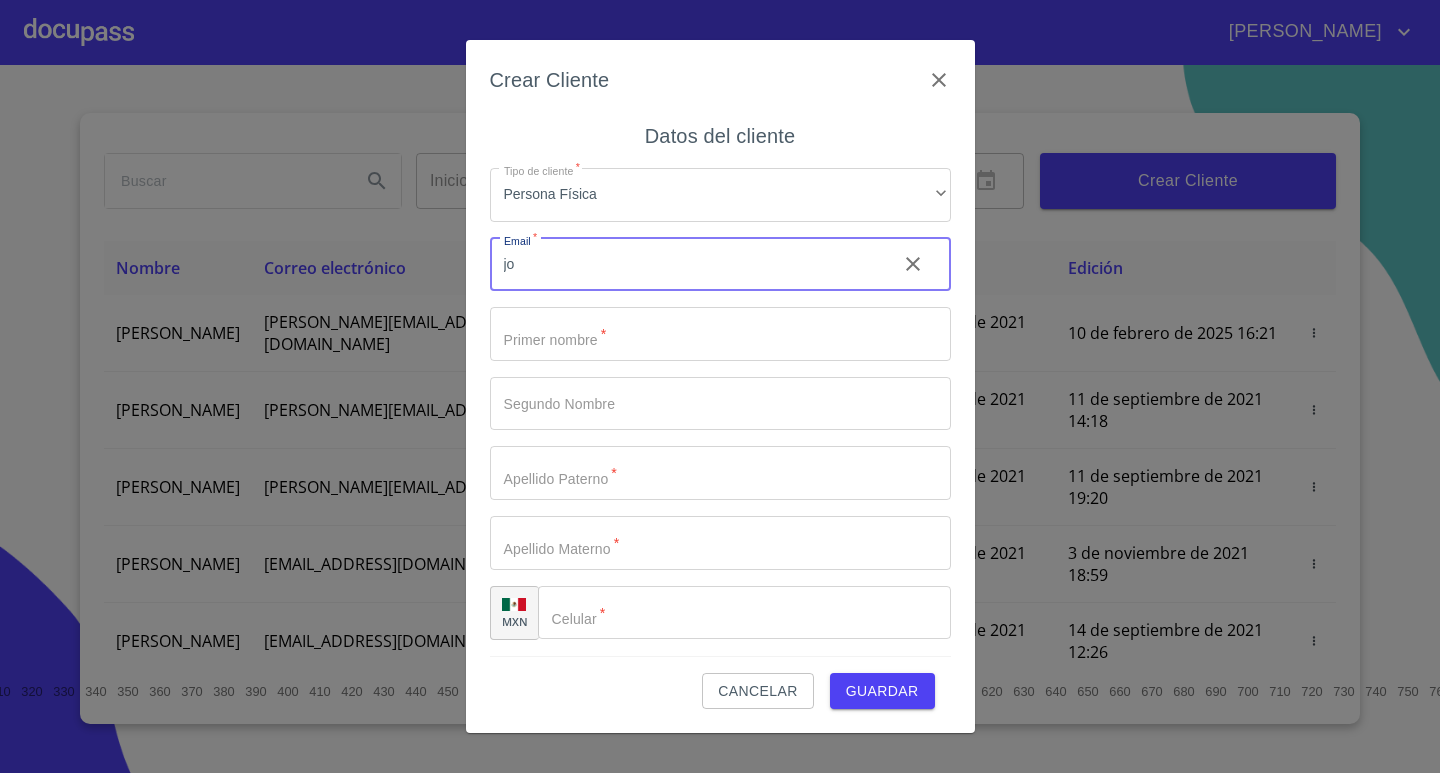 type on "j" 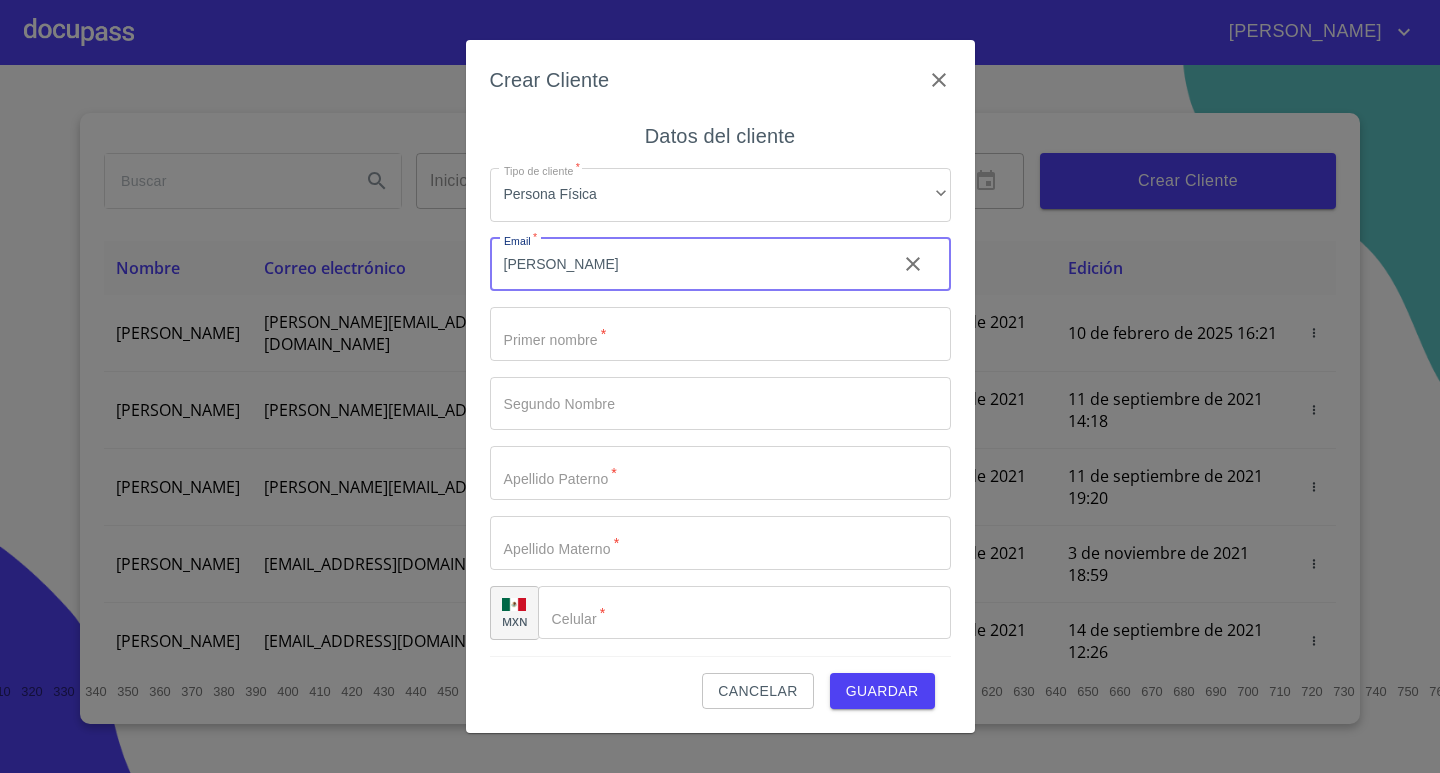 type on "[PERSON_NAME]" 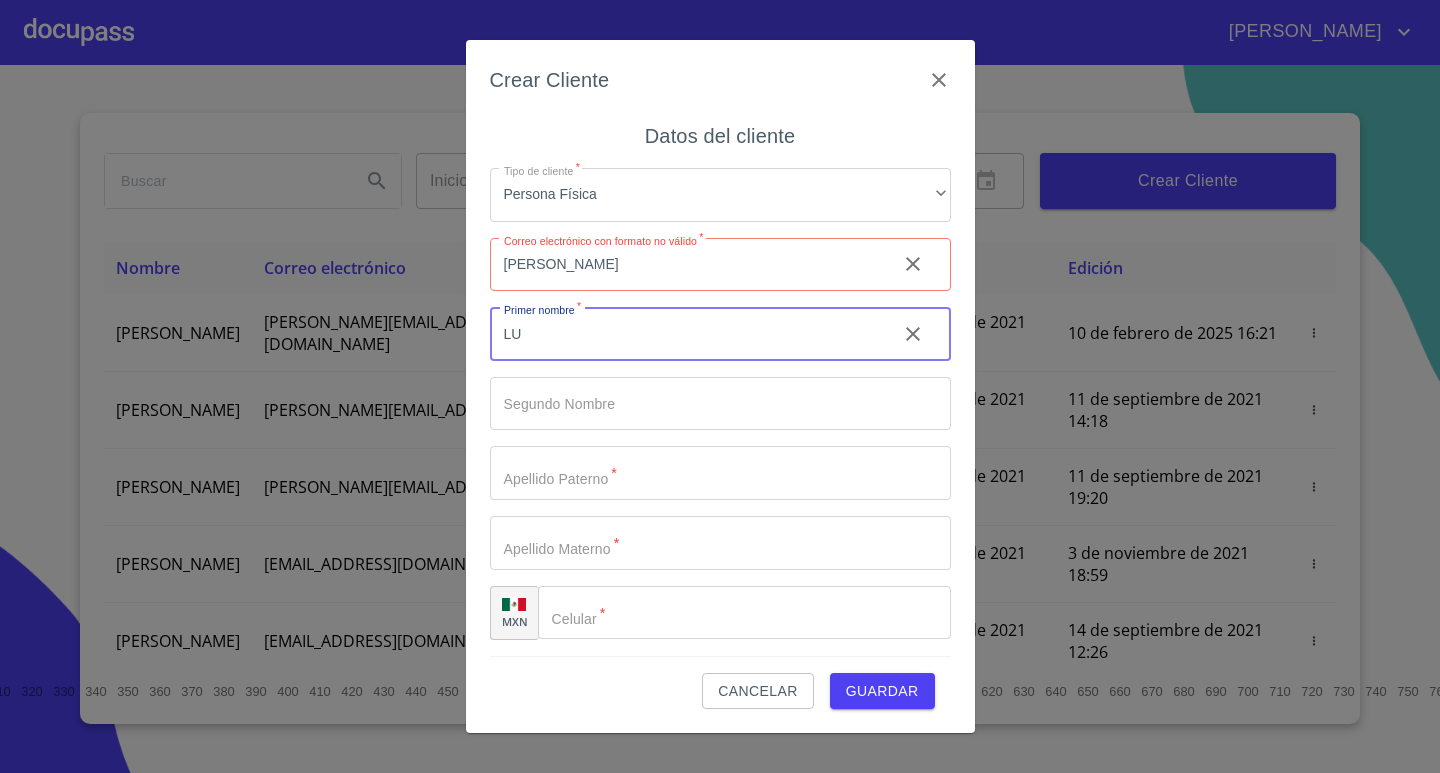 type on "L" 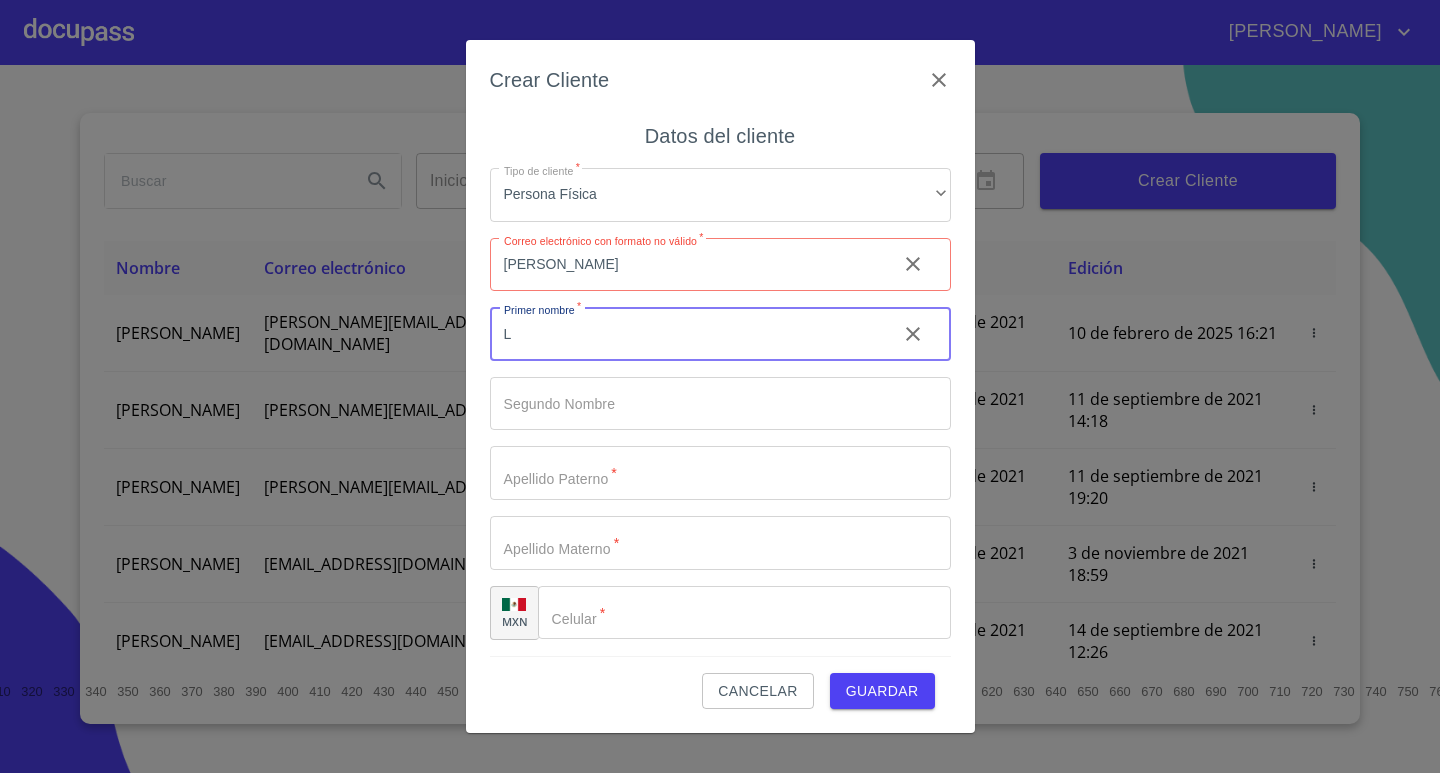 type 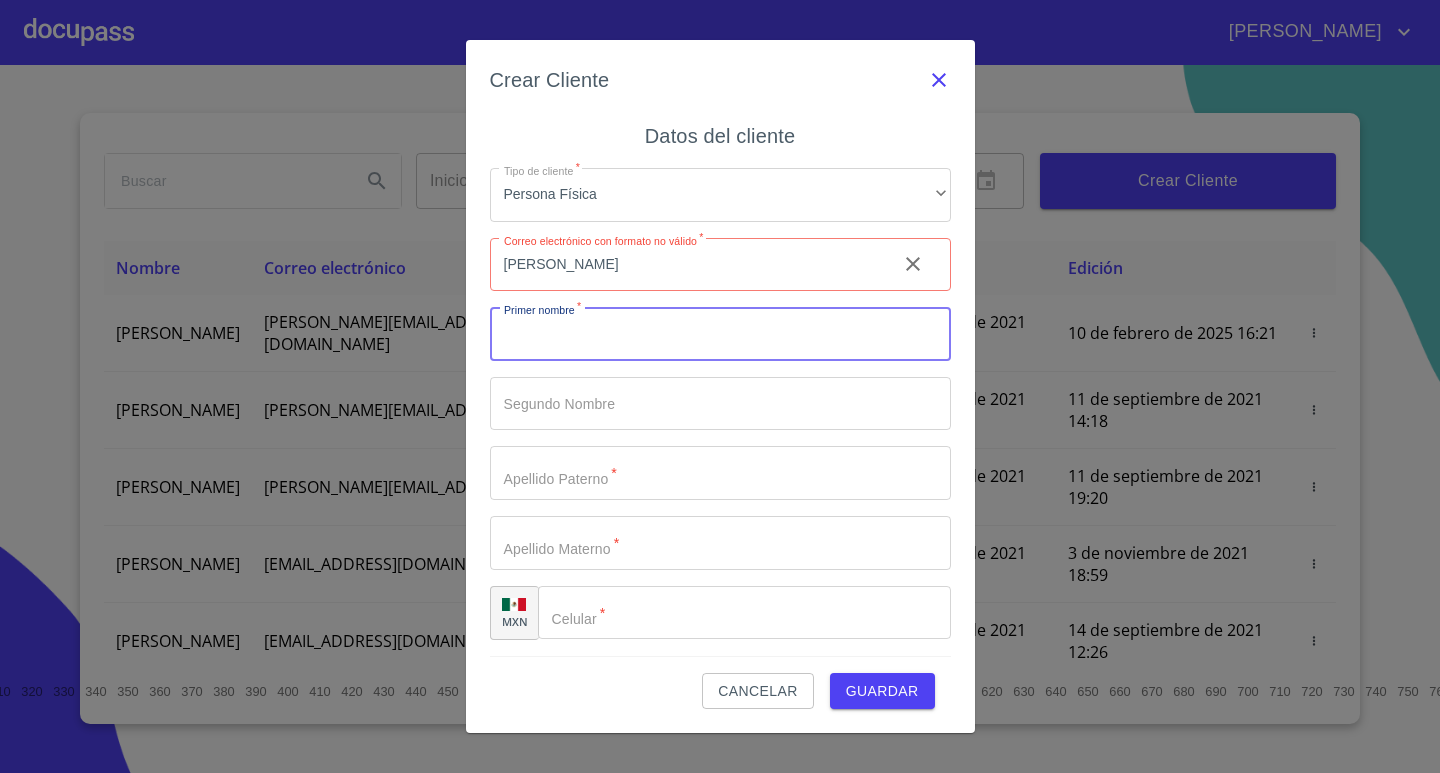 click 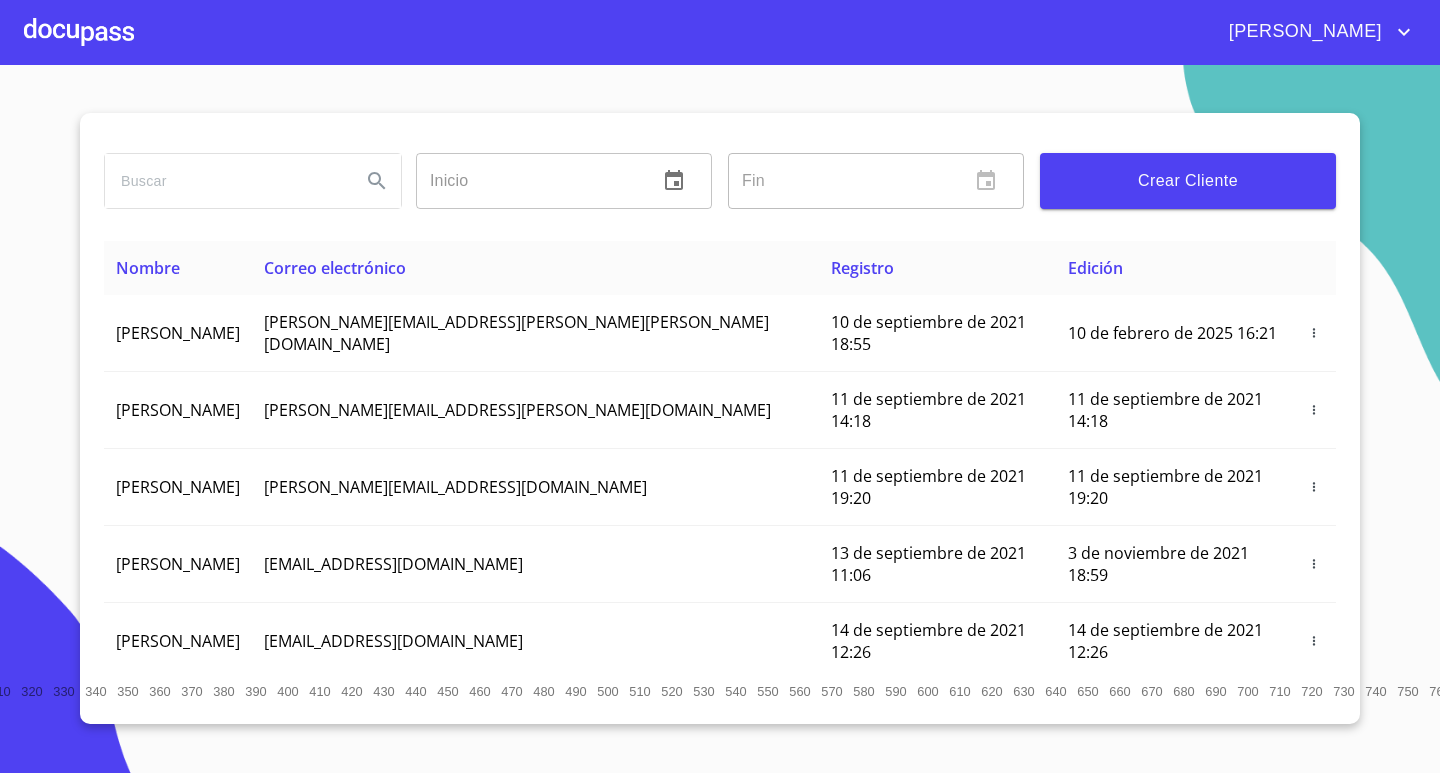 click at bounding box center [225, 181] 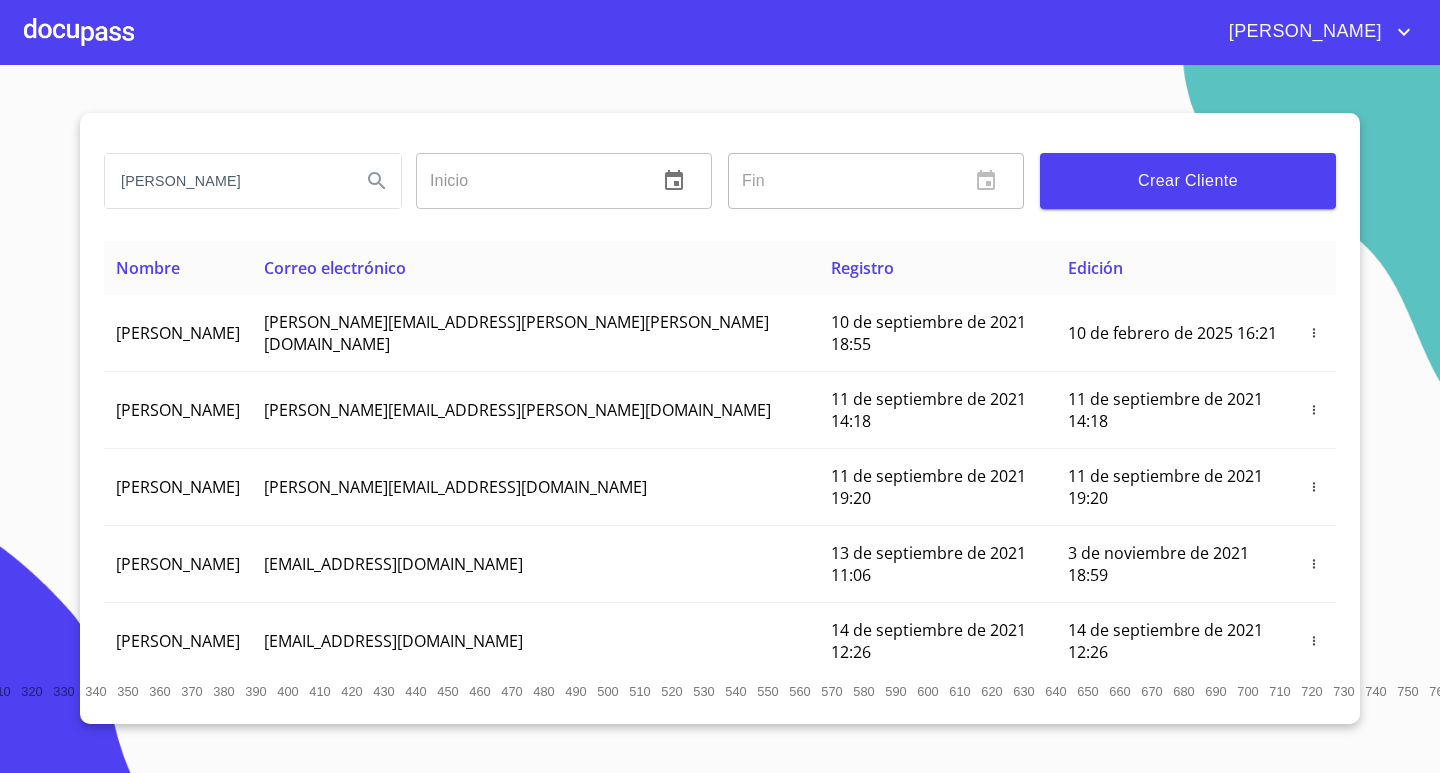 type on "[PERSON_NAME]" 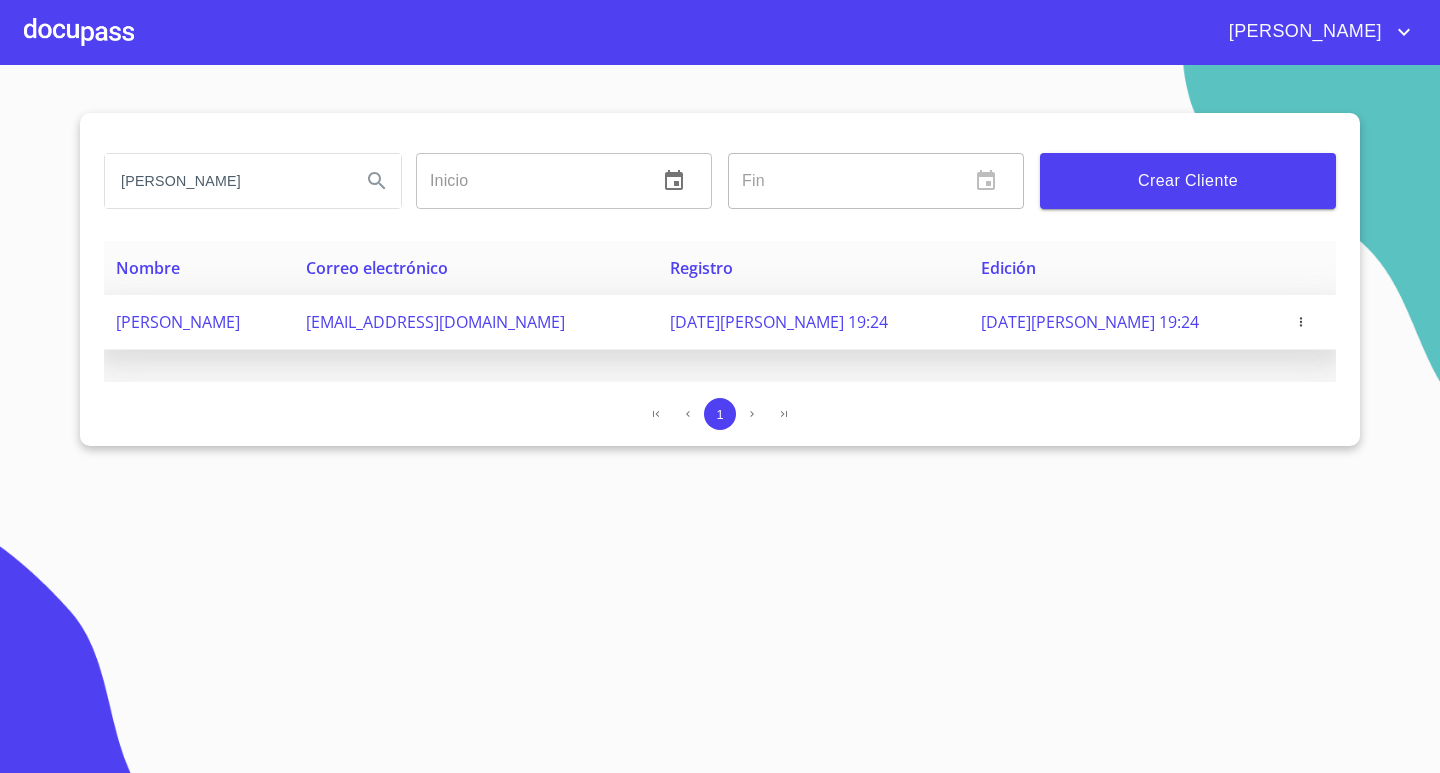 click 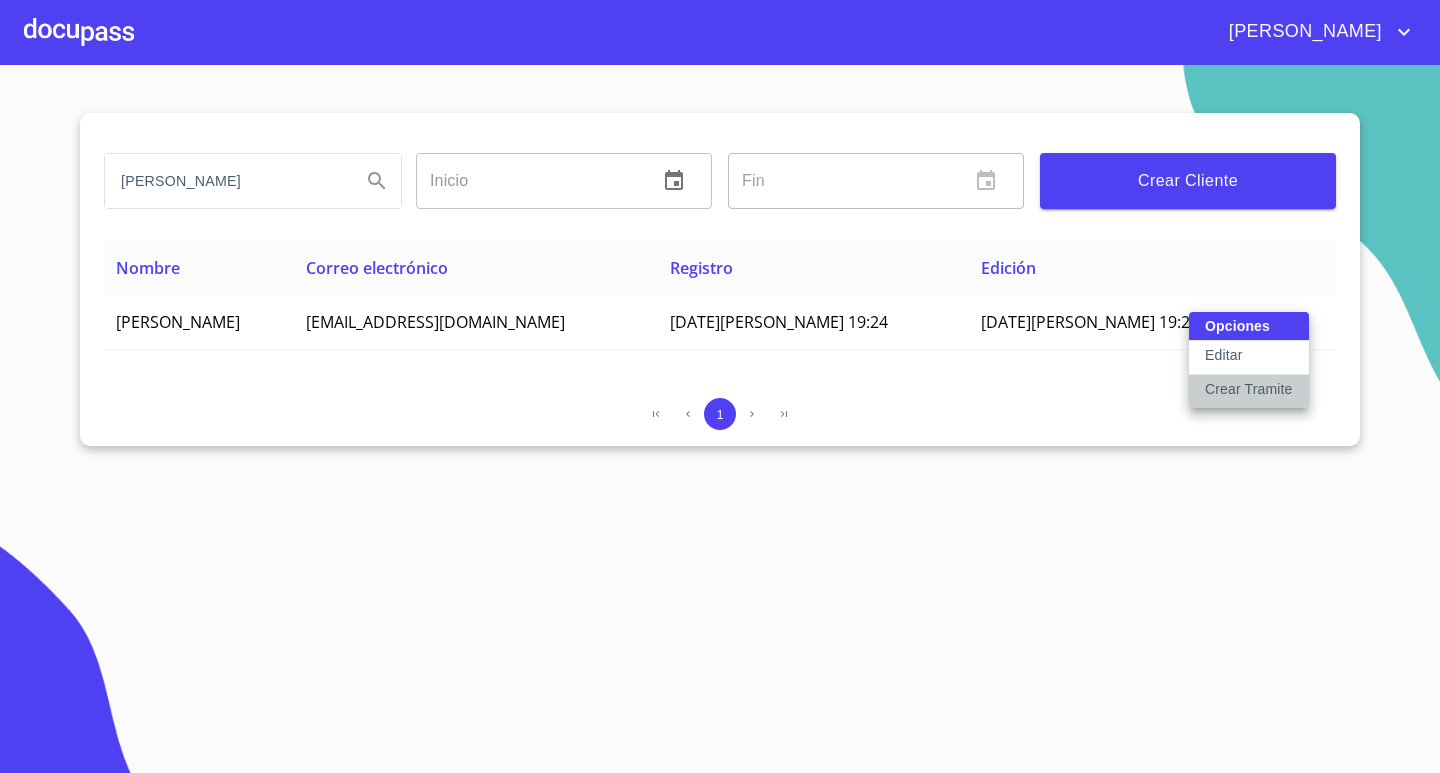 click on "Crear Tramite" at bounding box center [1249, 389] 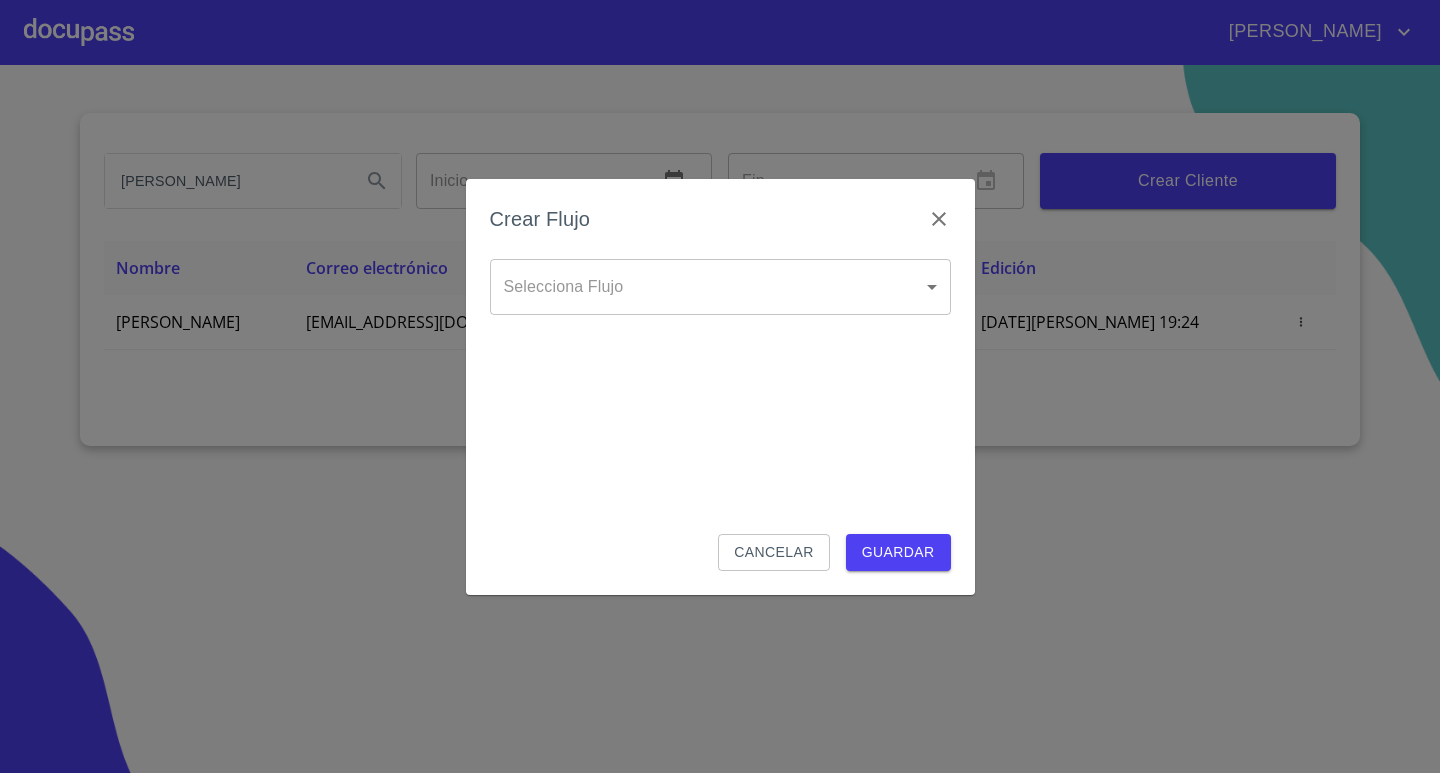 click on "[PERSON_NAME]  [PERSON_NAME] Inicio ​ Fin ​ Crear Cliente Nombre   Correo electrónico   Registro   Edición     [PERSON_NAME] [EMAIL_ADDRESS][DOMAIN_NAME] [DATE][PERSON_NAME] 19:24 [DATE][PERSON_NAME] 19:24 1
Salir Crear Flujo Selecciona Flujo ​ Selecciona Flujo Cancelar Guardar" at bounding box center (720, 386) 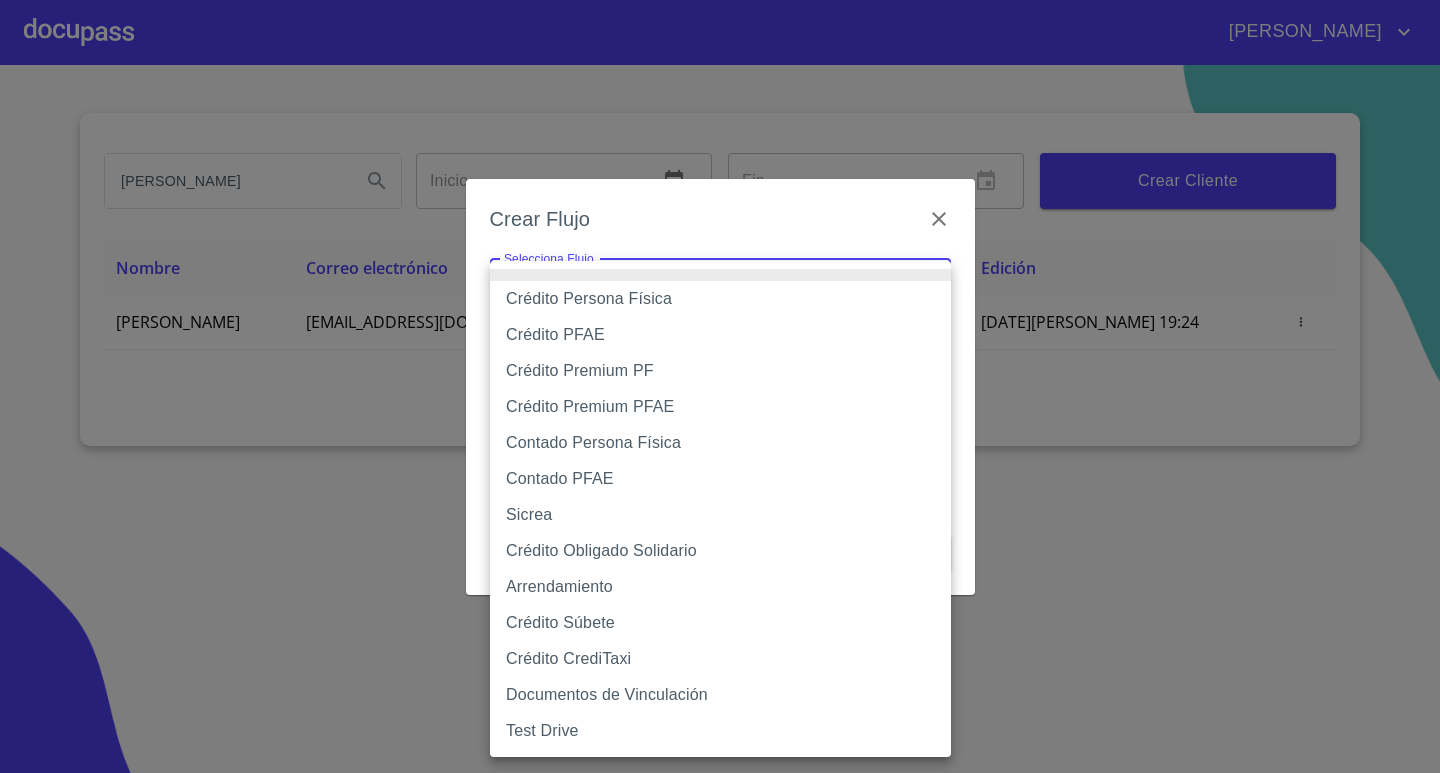 click on "Crédito Persona Física" at bounding box center [720, 299] 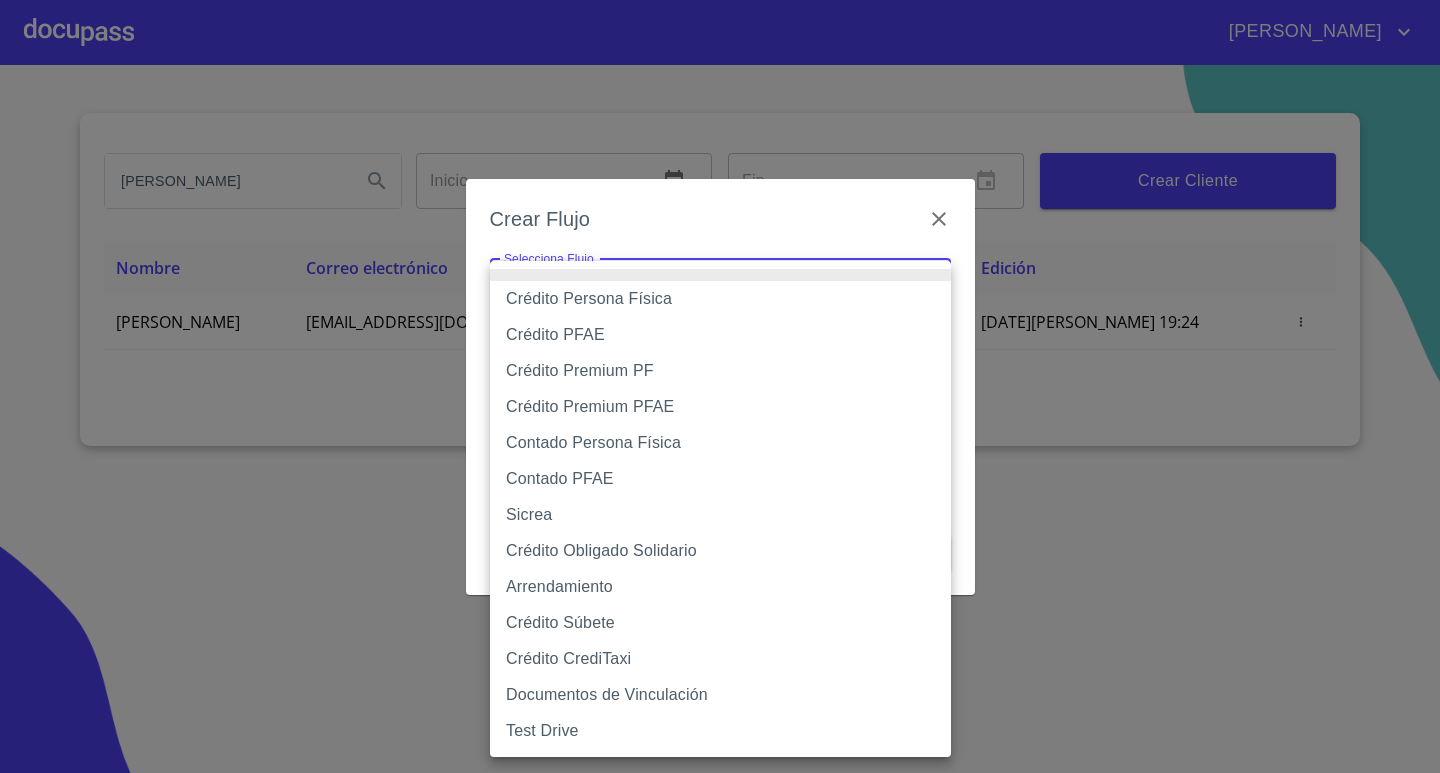 type on "6009fb3c7d1714eb8809aa97" 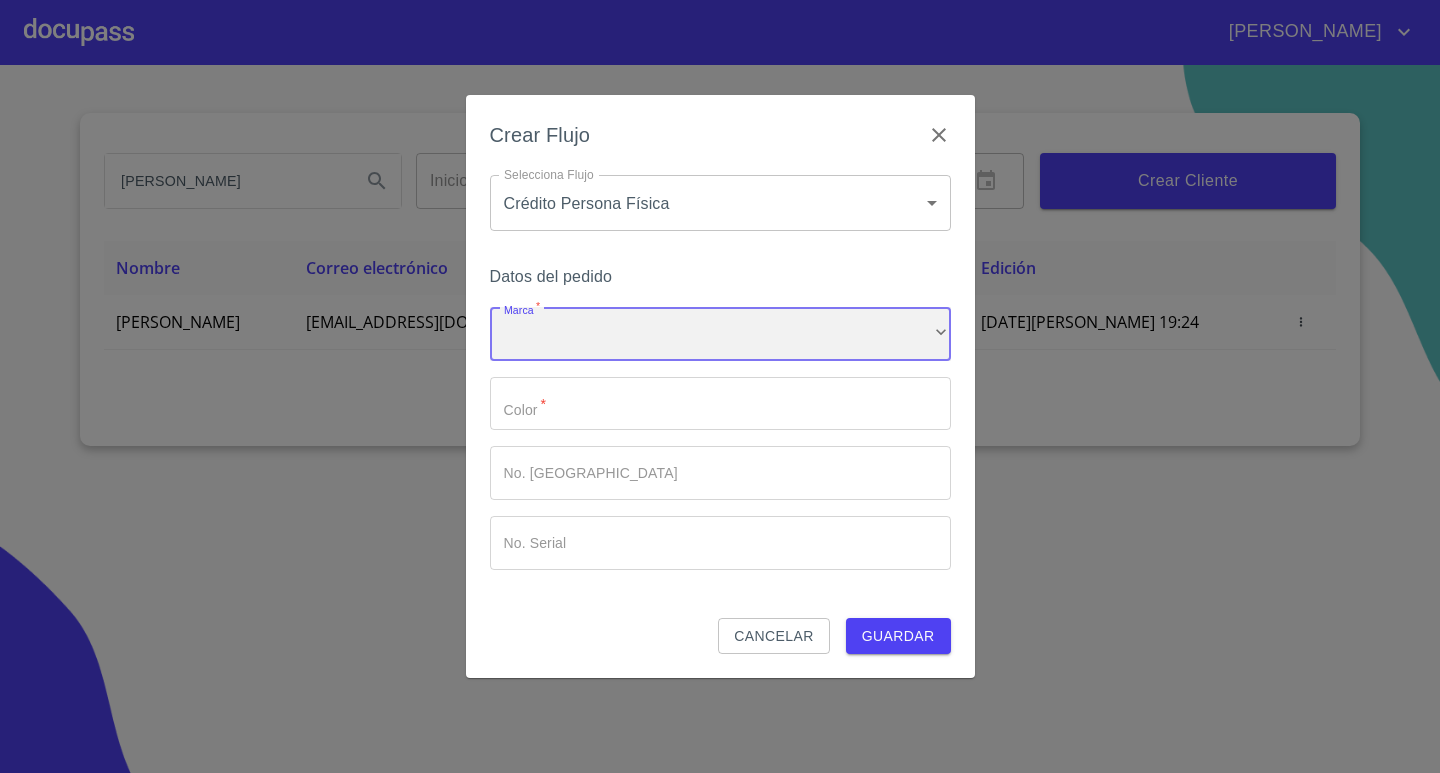 click on "​" at bounding box center (720, 334) 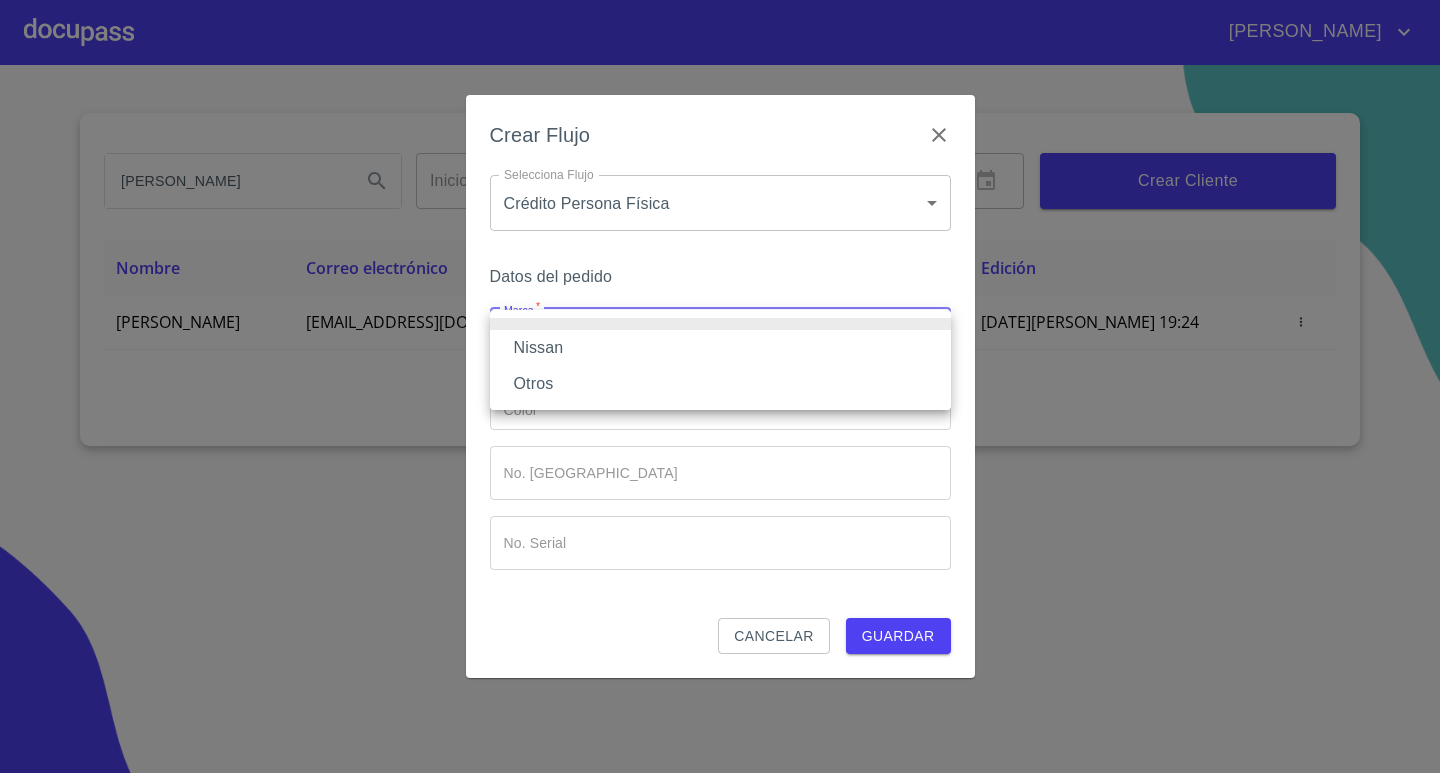 click on "Nissan" at bounding box center [720, 348] 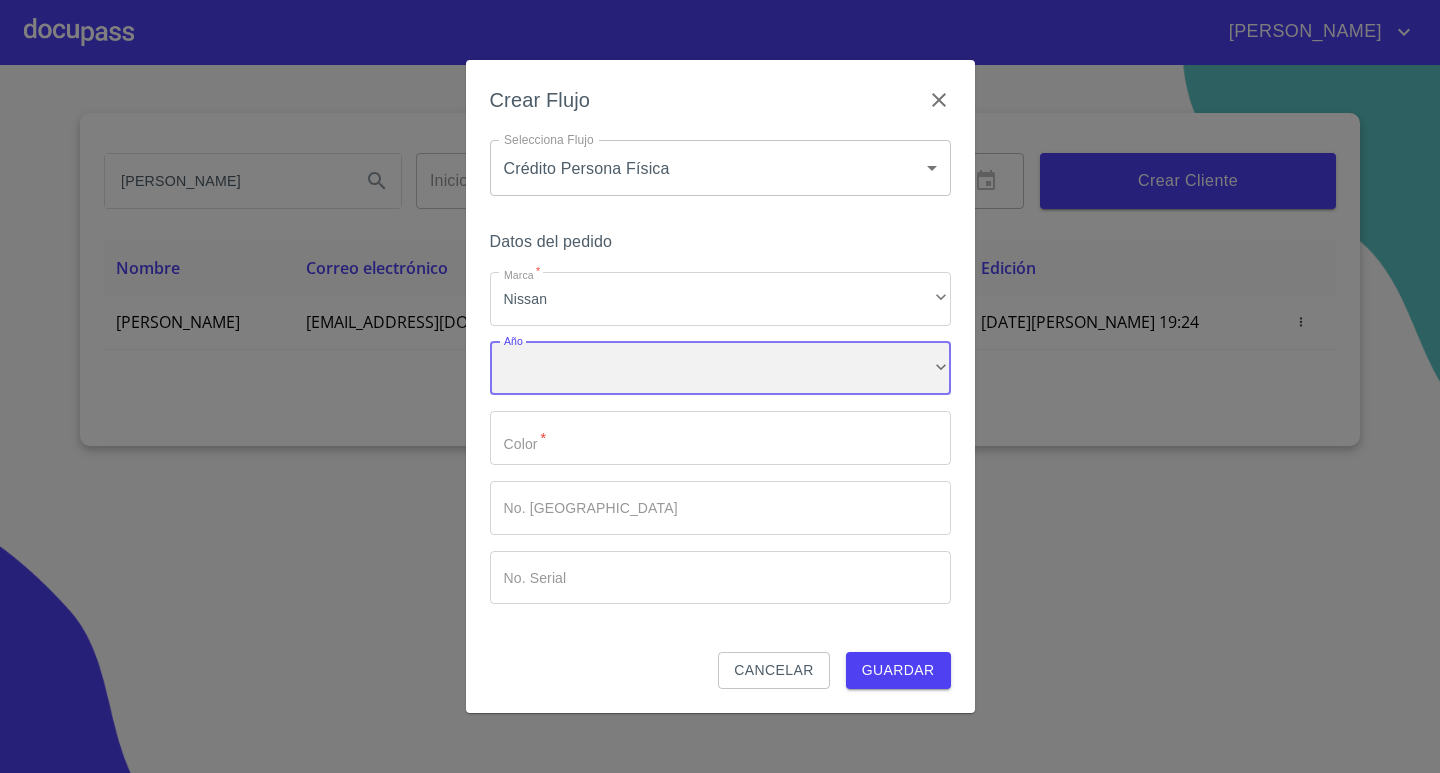 click on "​" at bounding box center [720, 369] 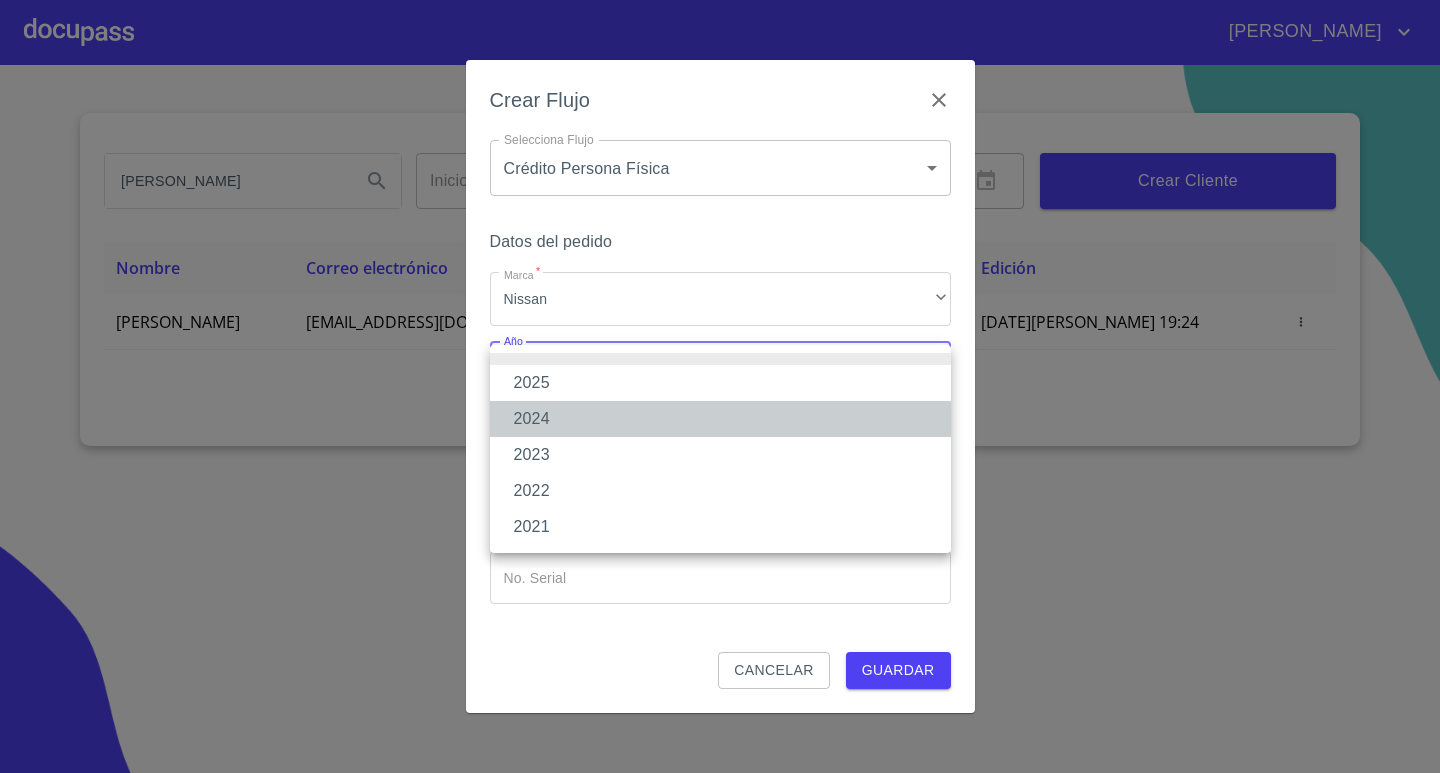 click on "2024" at bounding box center (720, 419) 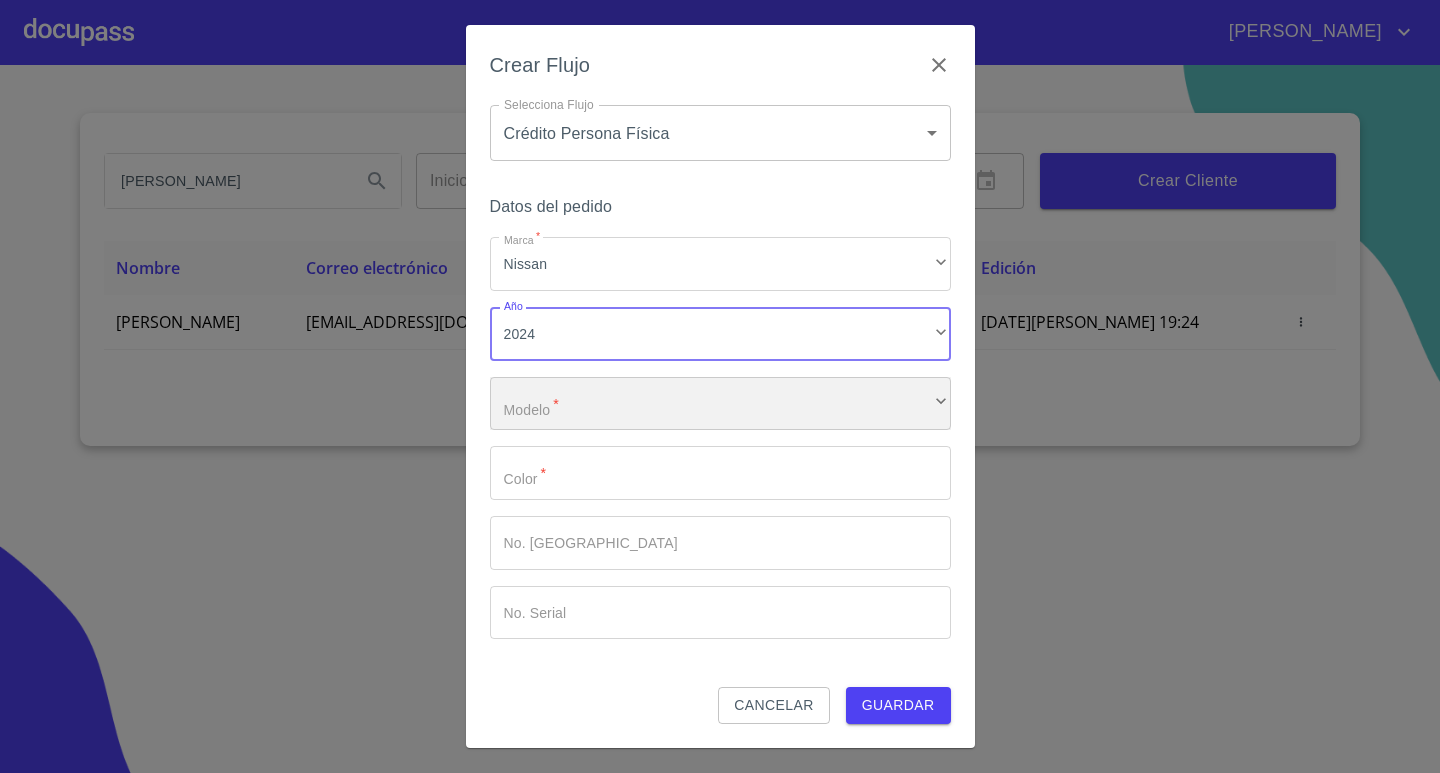 click on "​" at bounding box center [720, 404] 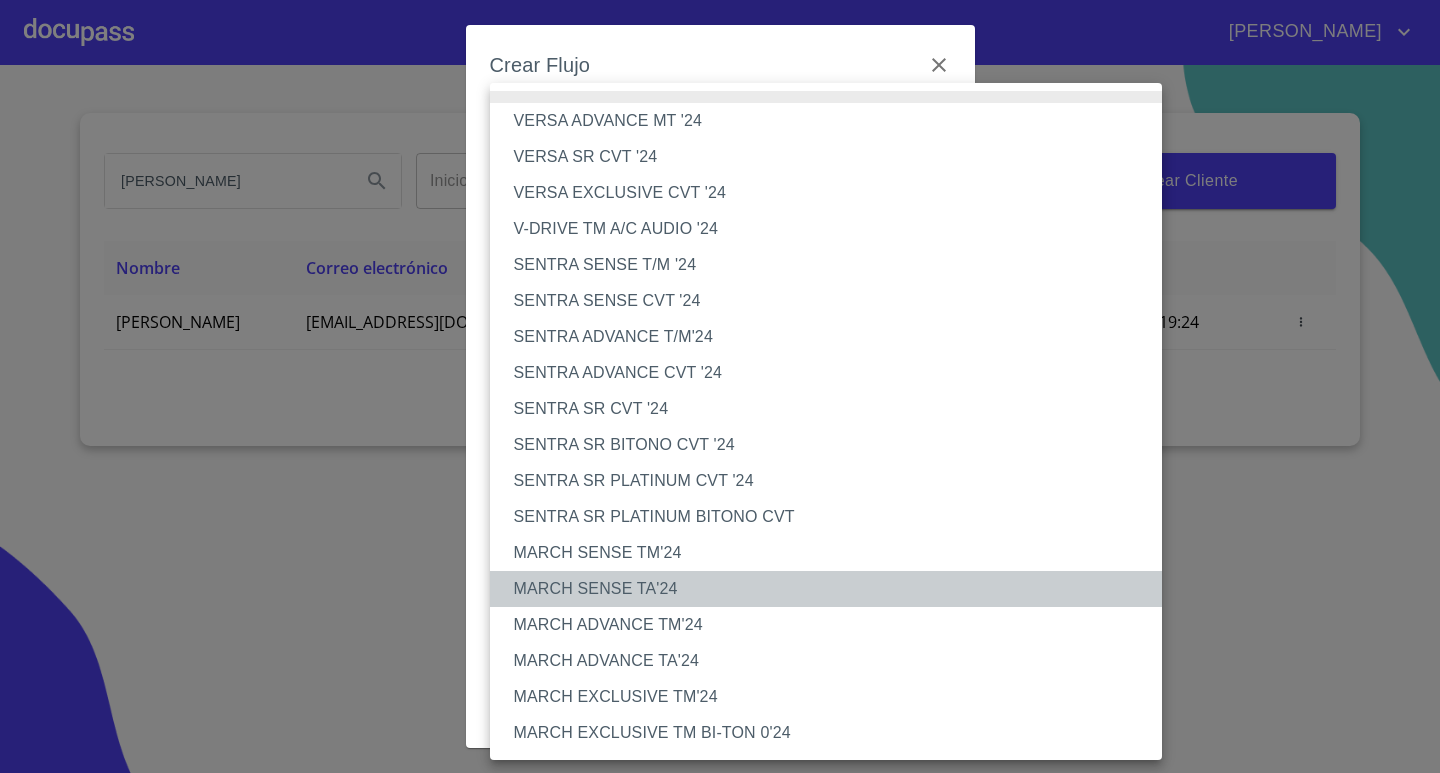 click on "MARCH SENSE TA'24" at bounding box center [833, 589] 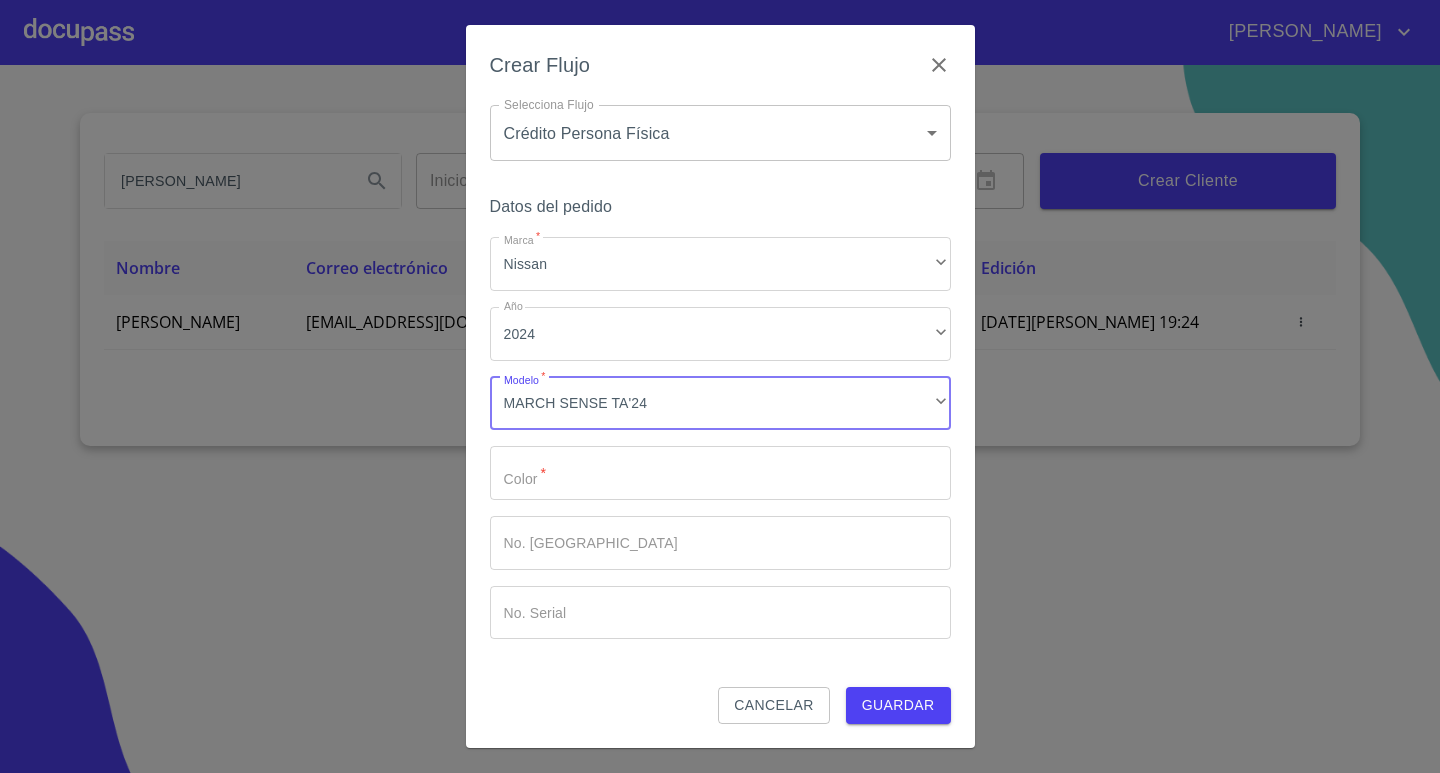 click on "Marca   *" at bounding box center [720, 473] 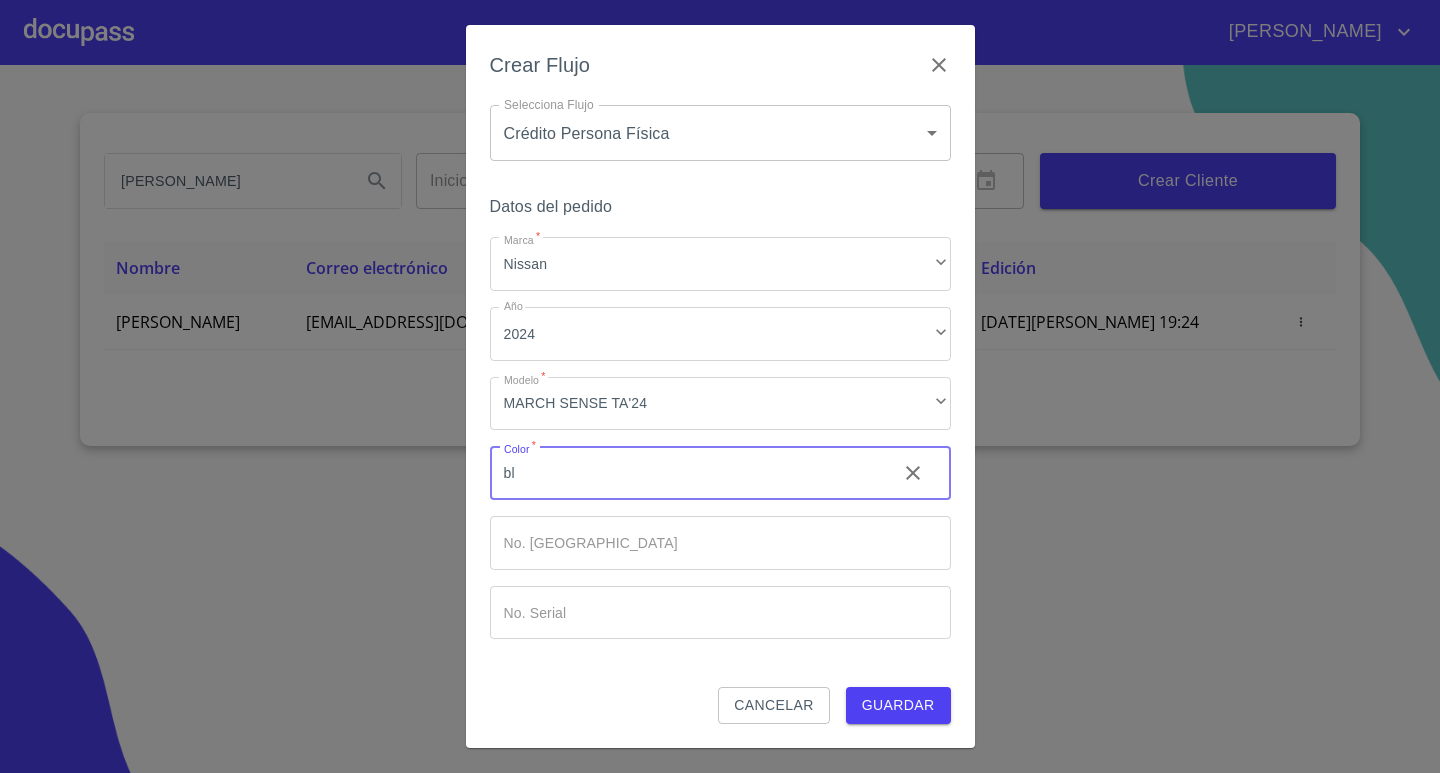 type on "b" 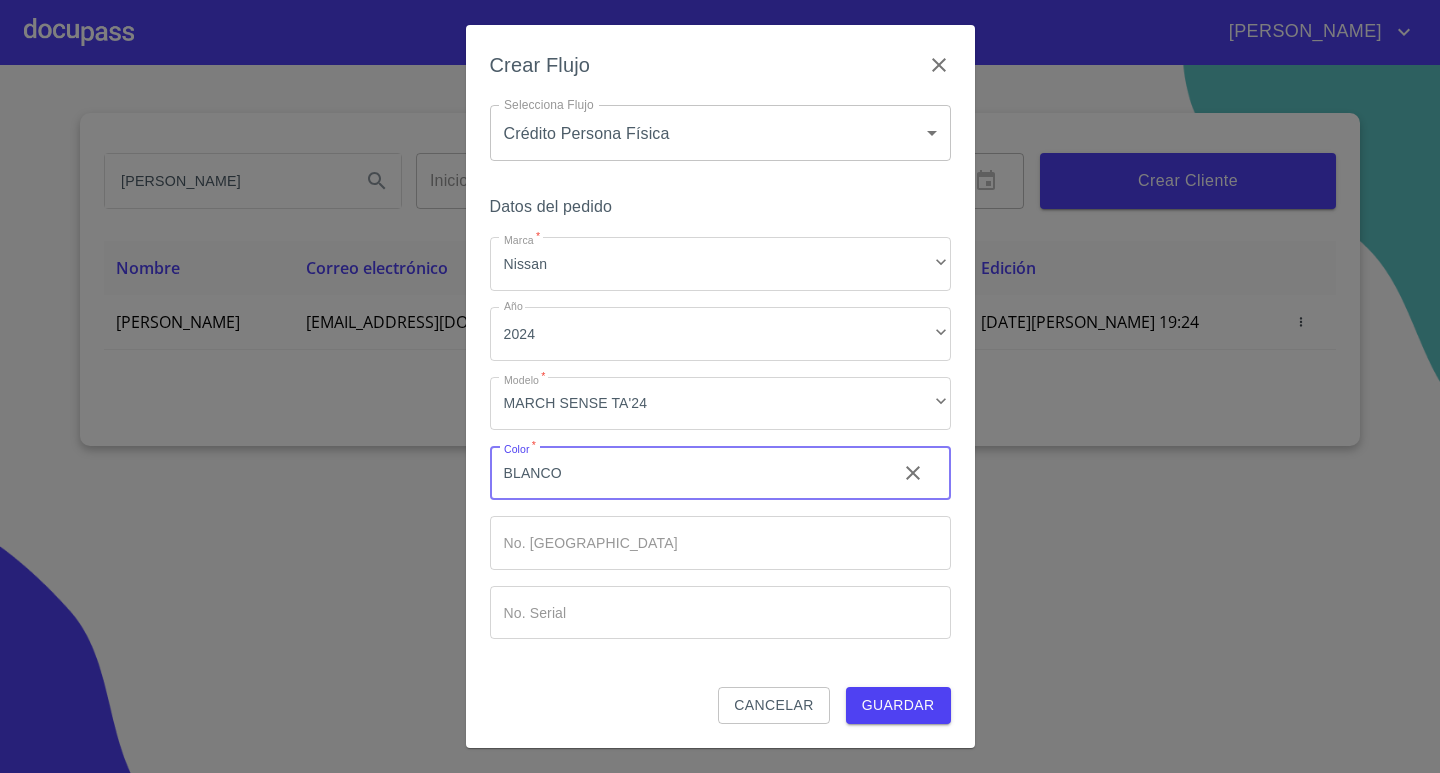 type on "BLANCO" 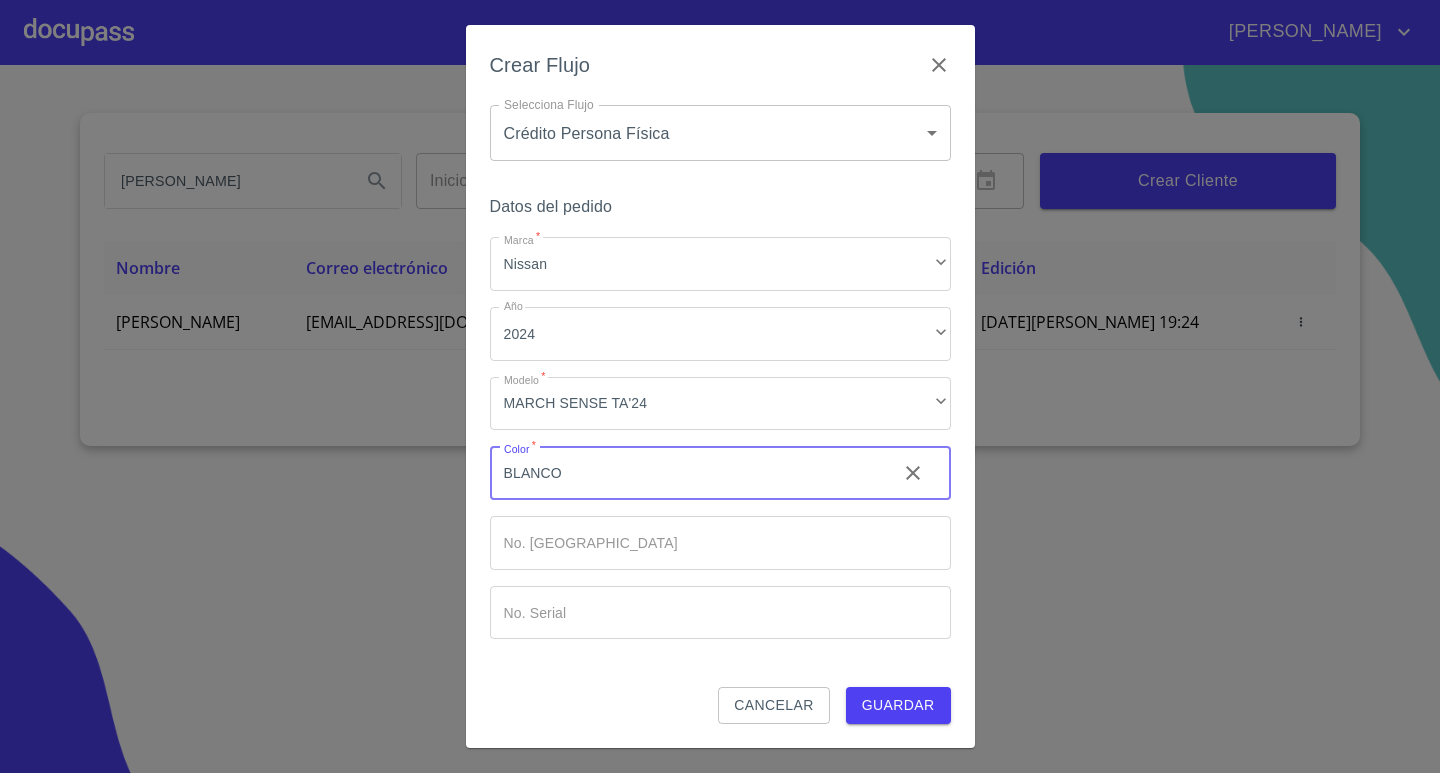 click on "Marca   *" at bounding box center (685, 473) 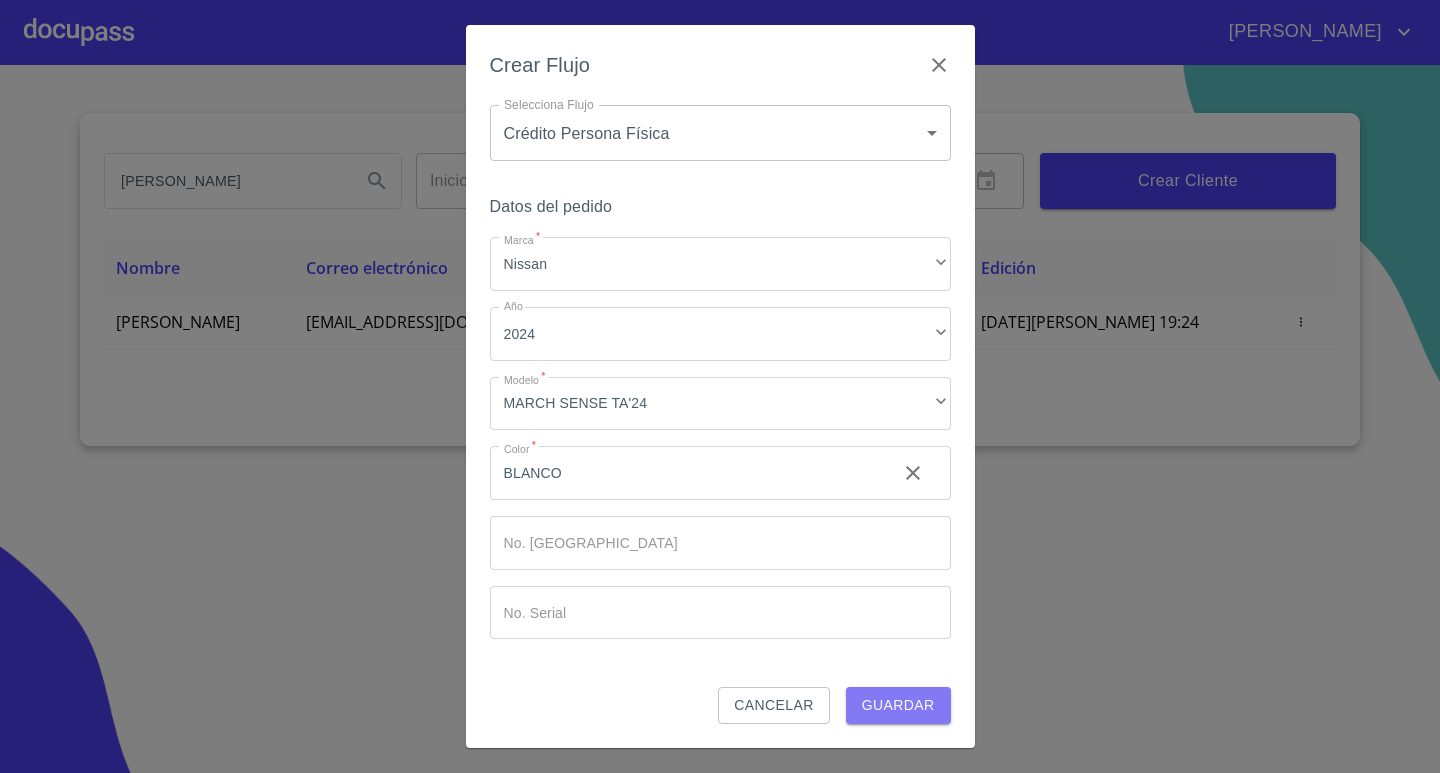 click on "Guardar" at bounding box center [898, 705] 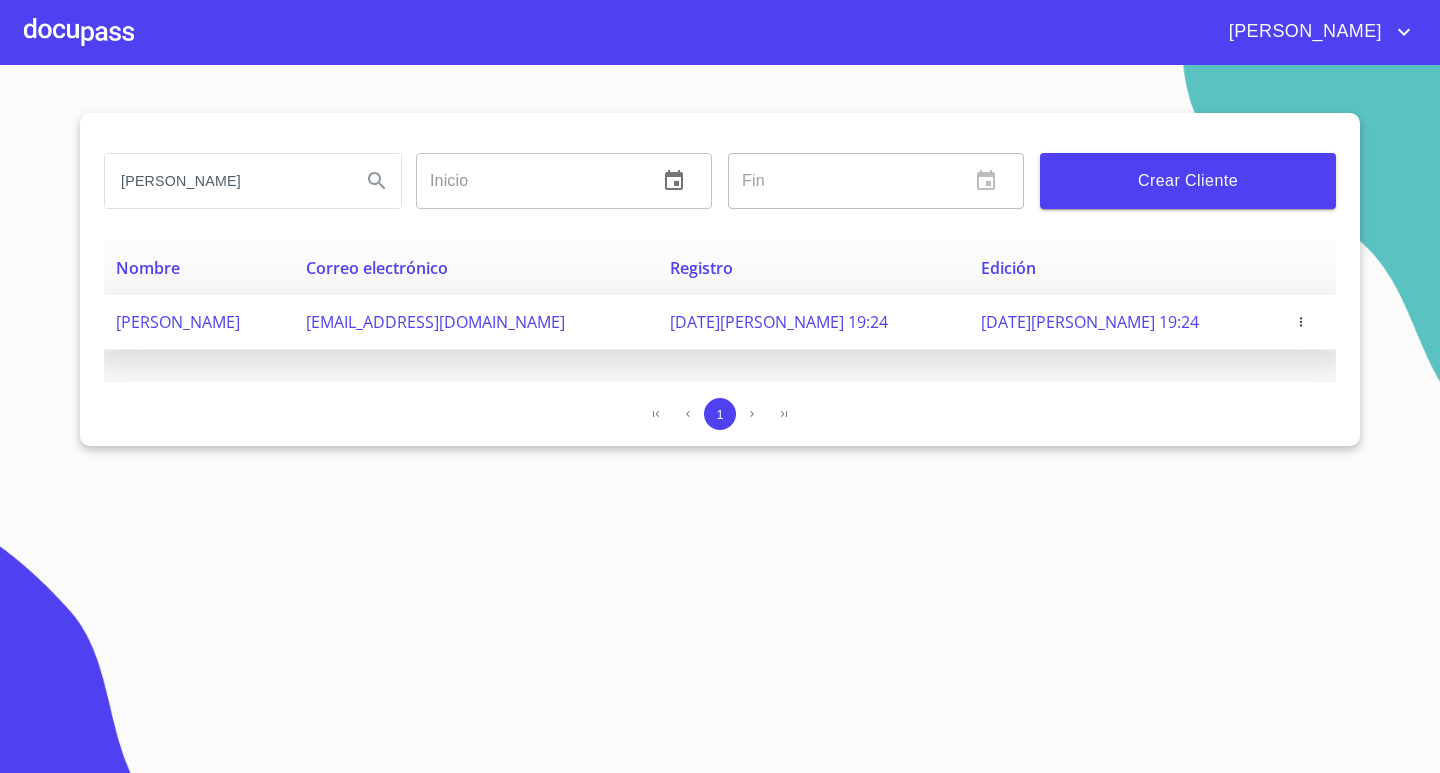 copy on "[PERSON_NAME]" 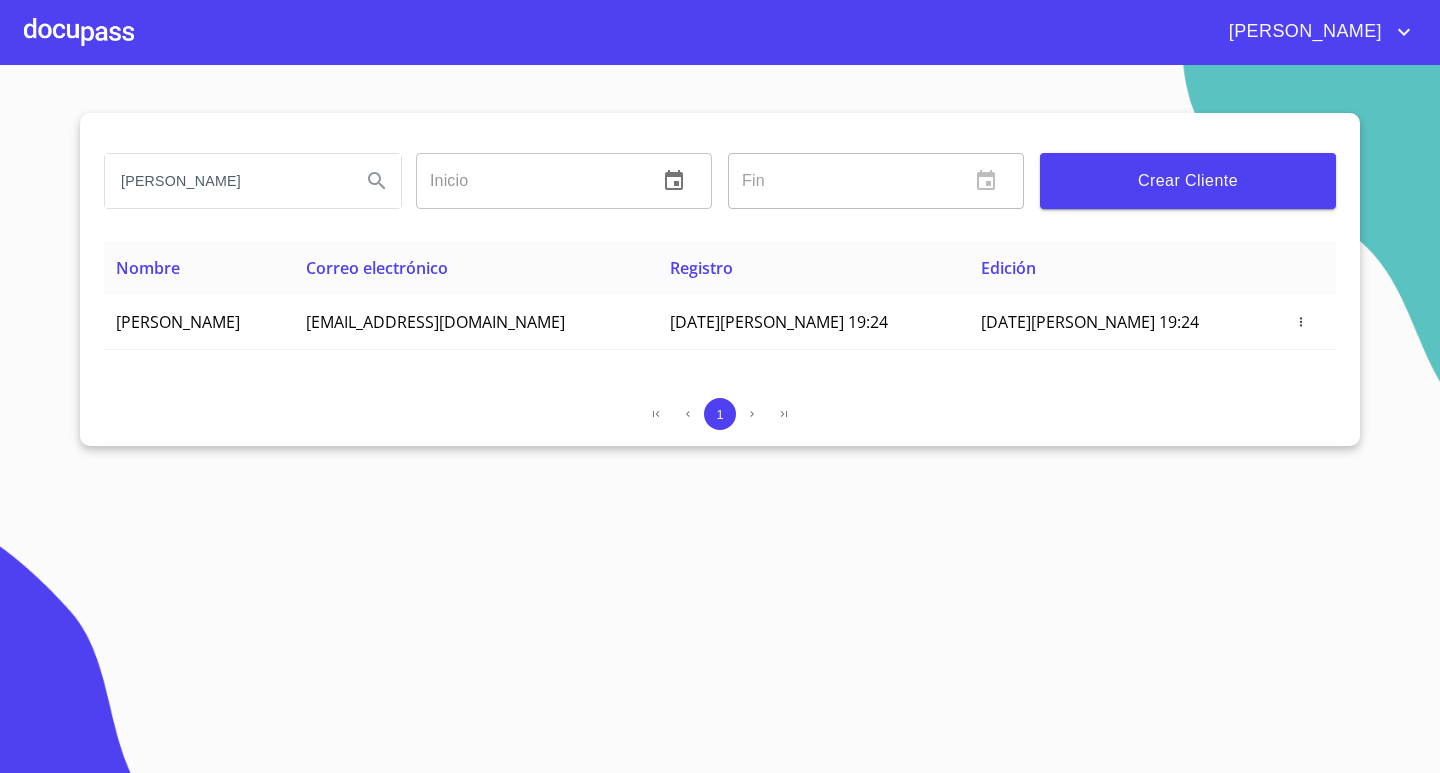 click at bounding box center (79, 32) 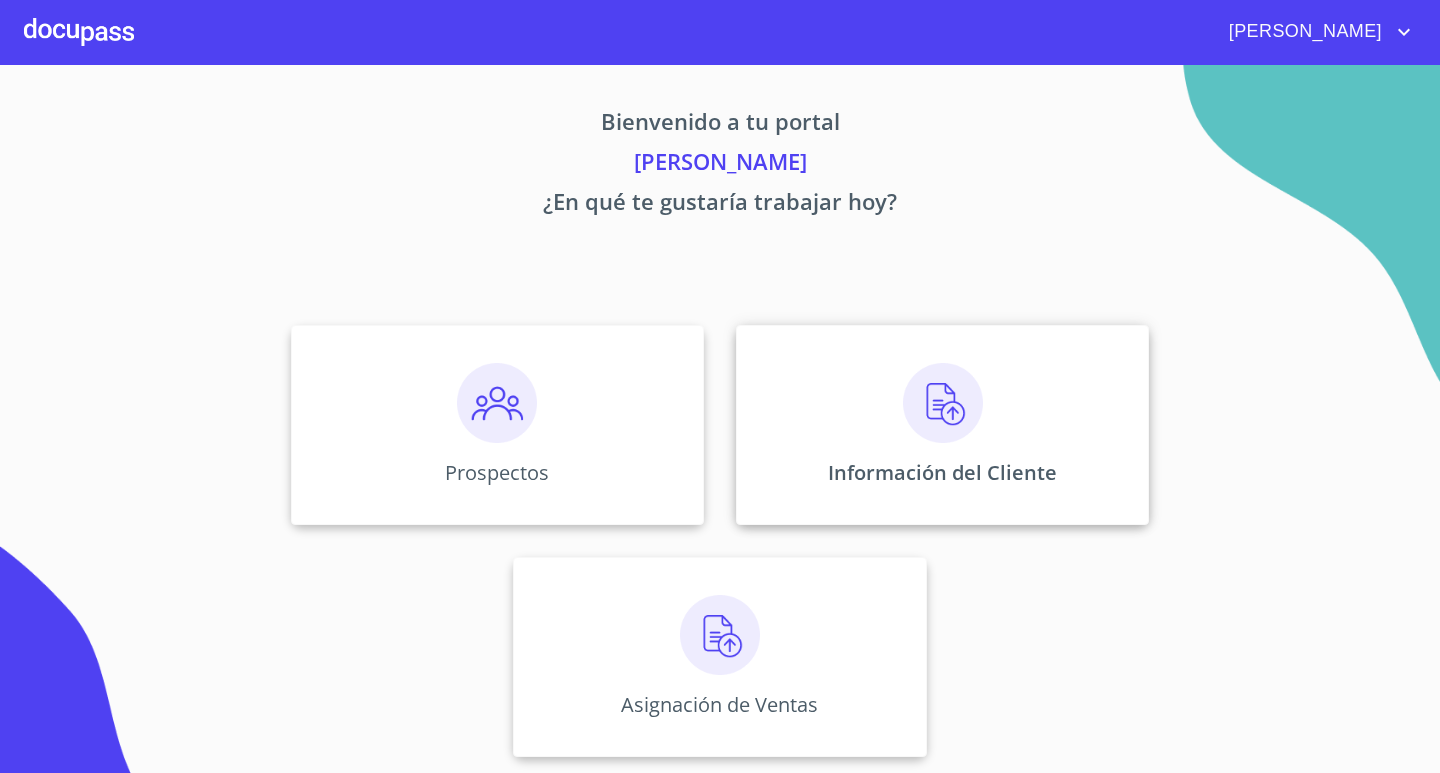 click on "Información del Cliente" at bounding box center [942, 425] 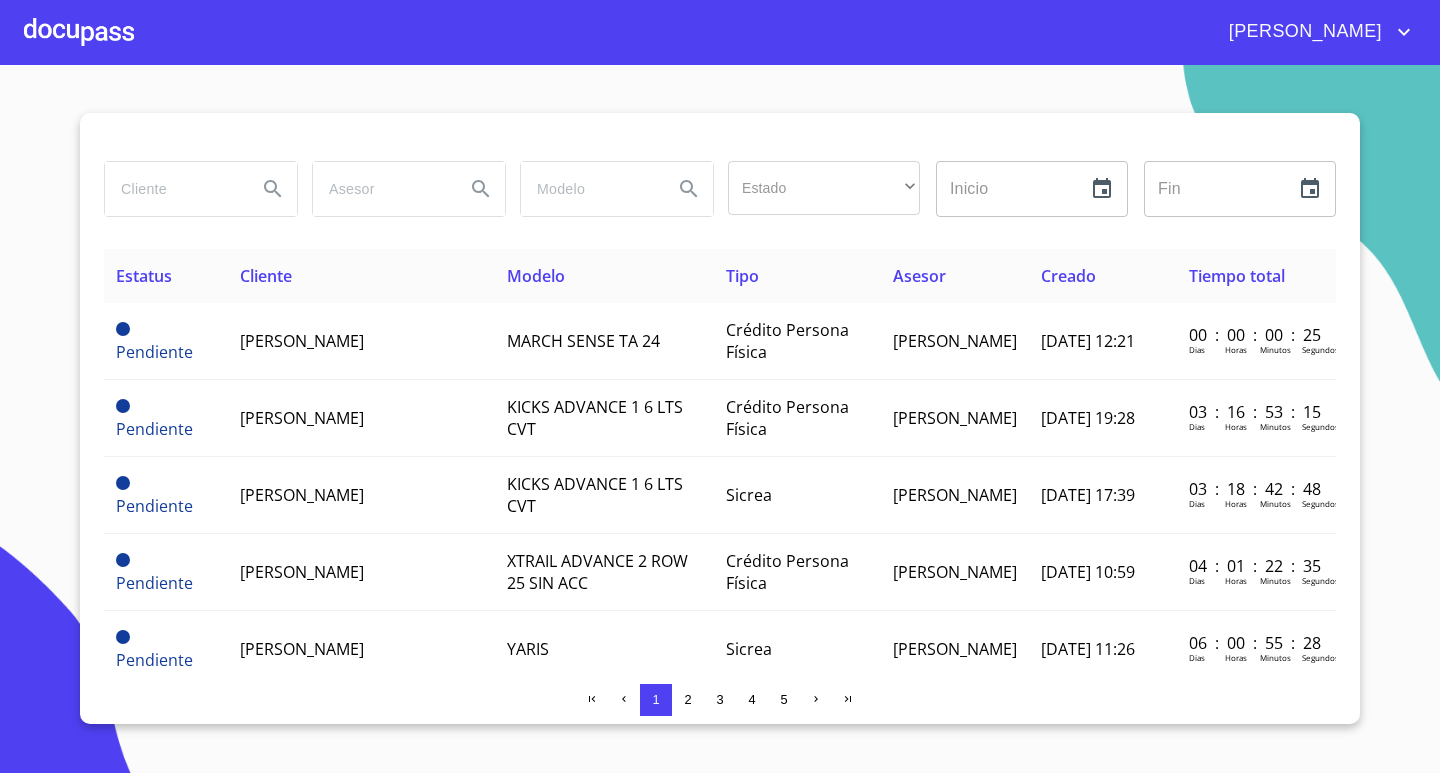 click at bounding box center [173, 189] 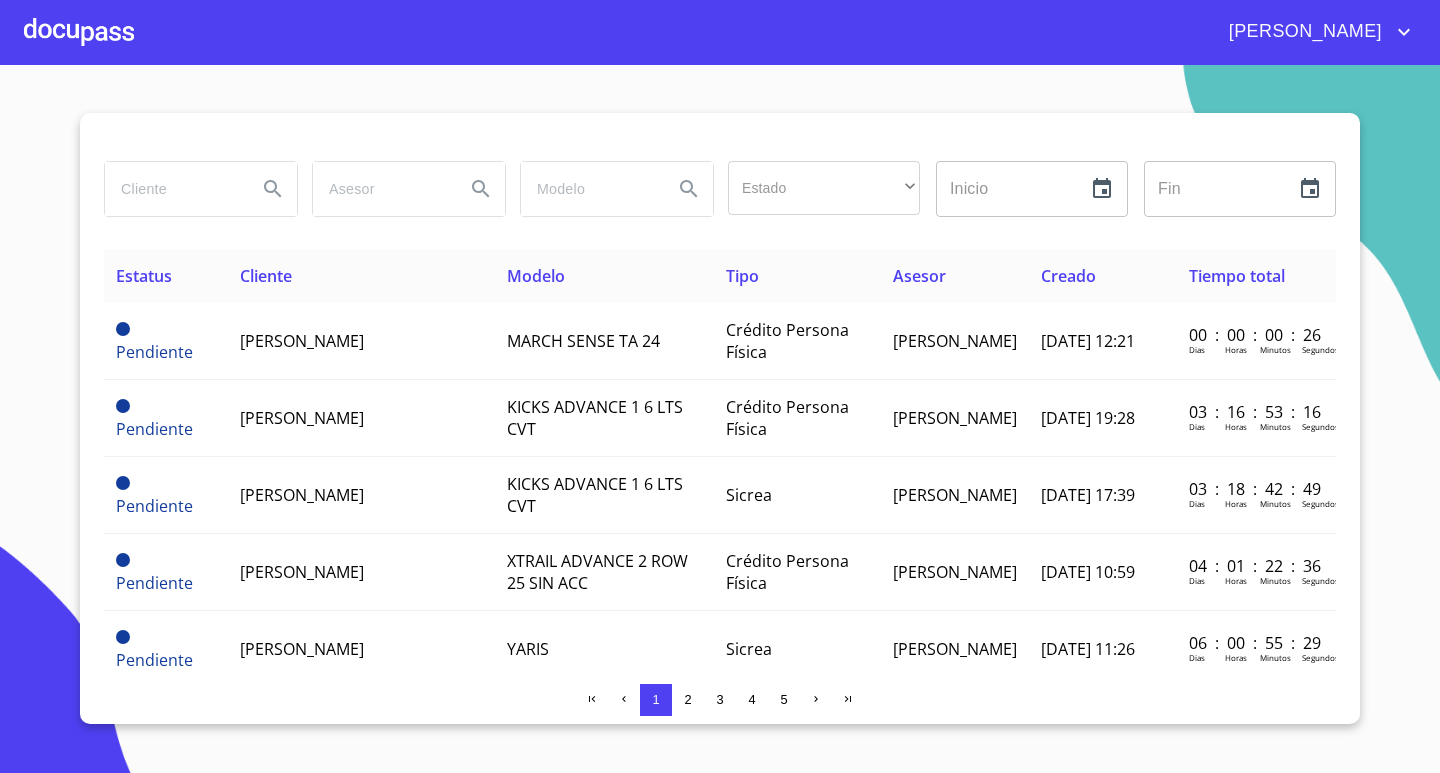 paste on "[PERSON_NAME]" 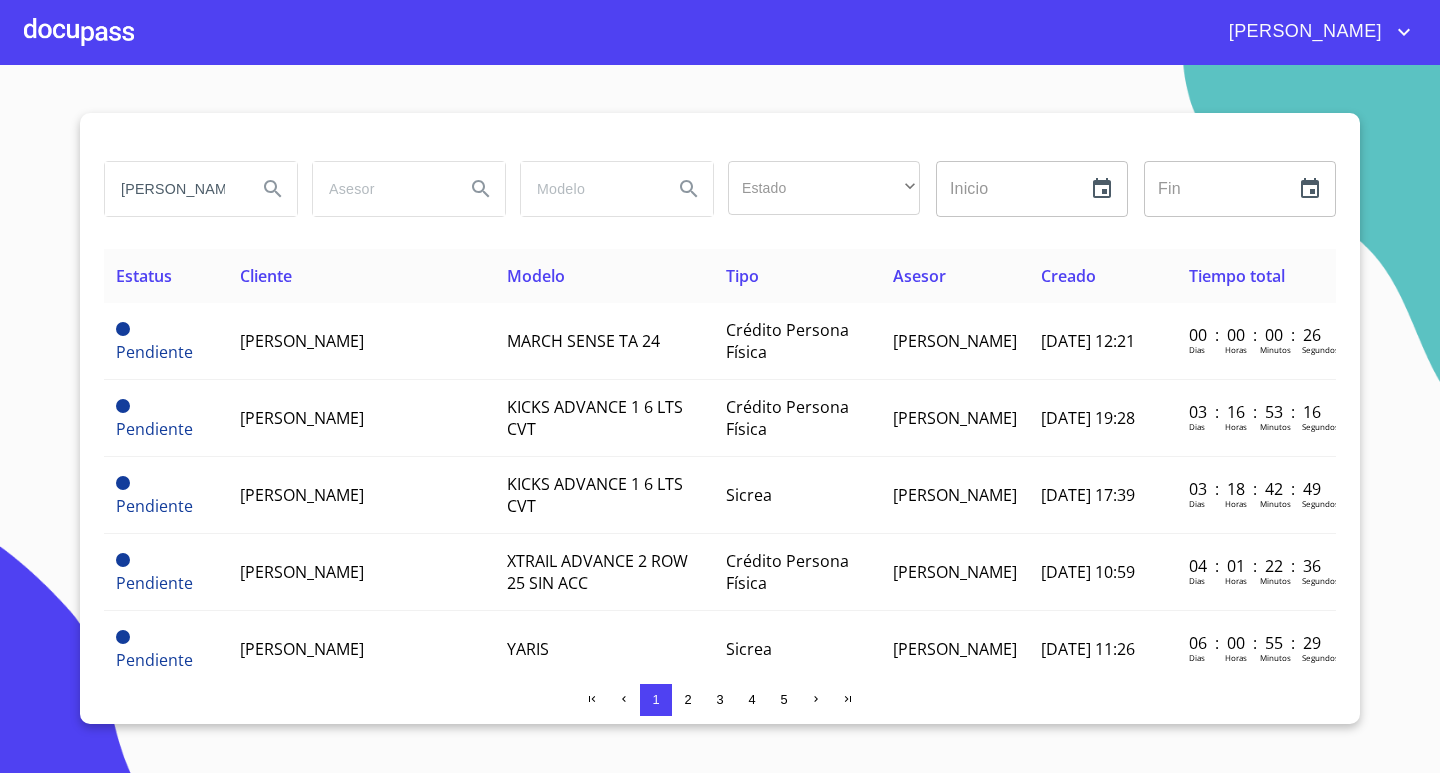 scroll, scrollTop: 0, scrollLeft: 90, axis: horizontal 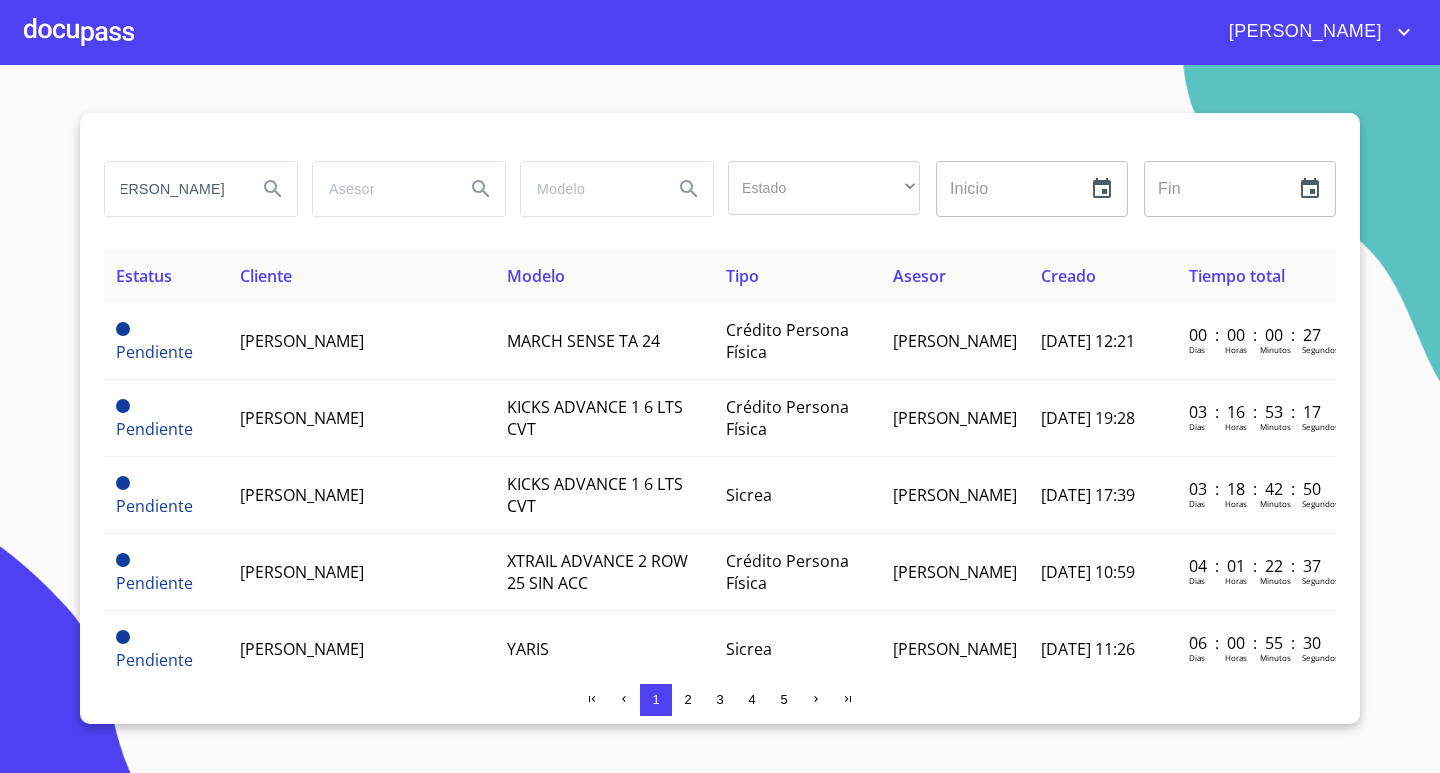 type on "[PERSON_NAME]" 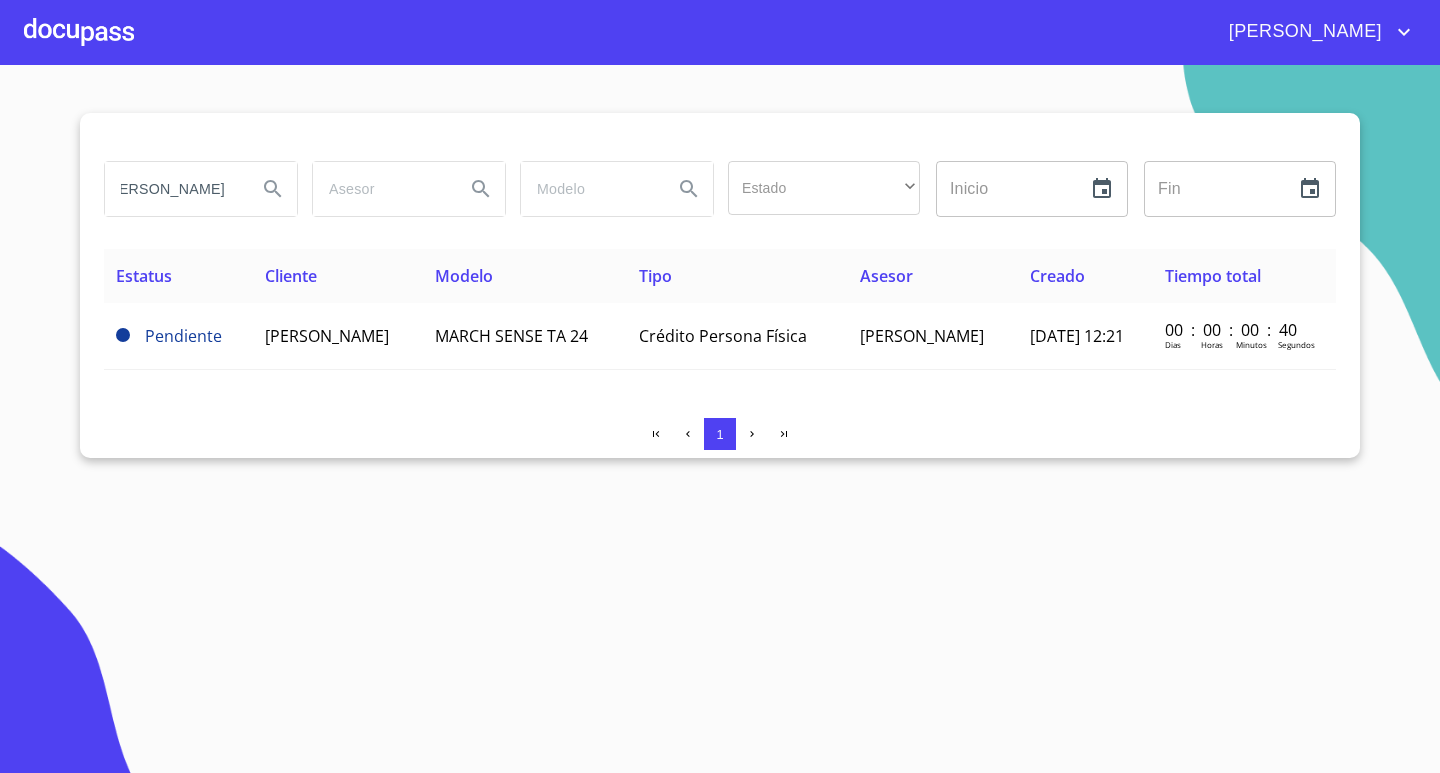 scroll, scrollTop: 0, scrollLeft: 0, axis: both 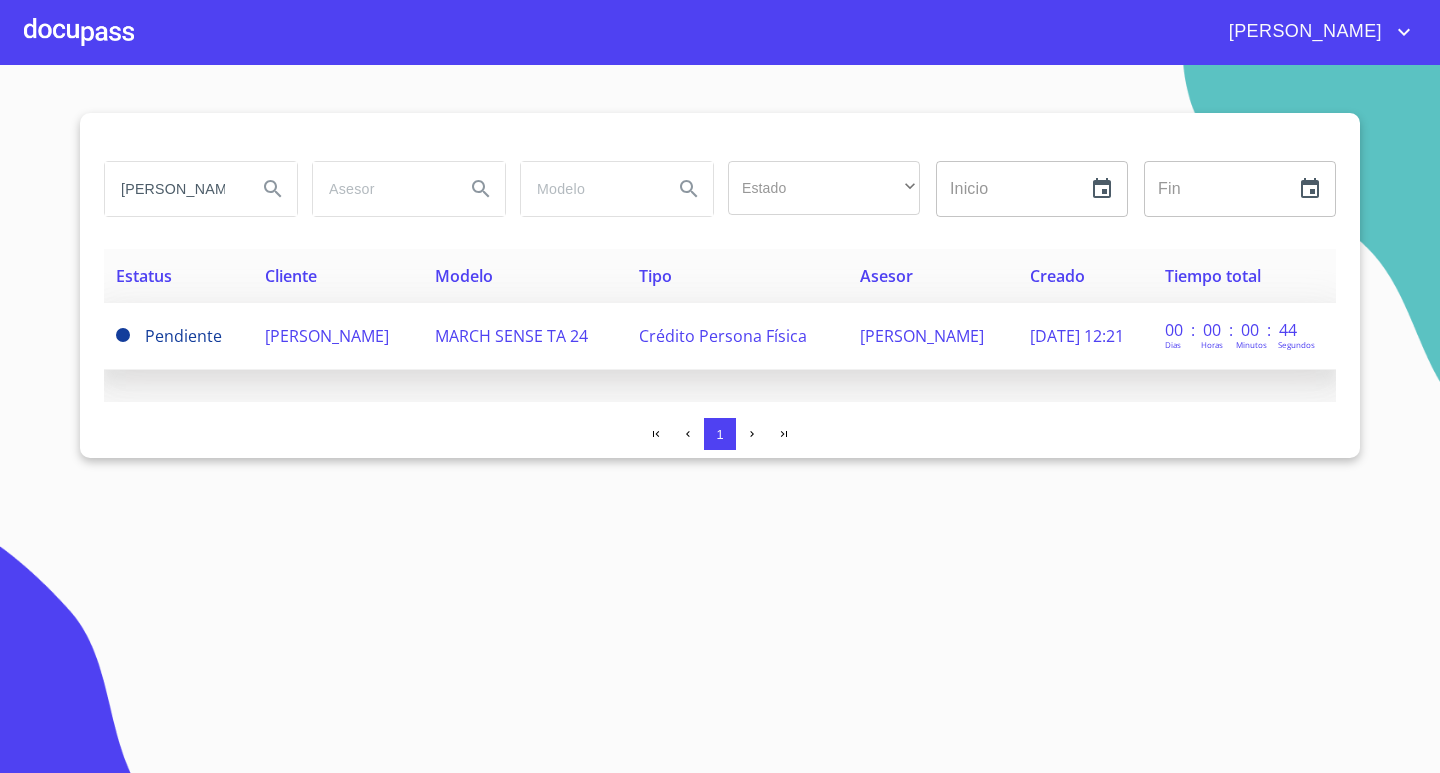 click on "[PERSON_NAME]" at bounding box center (338, 336) 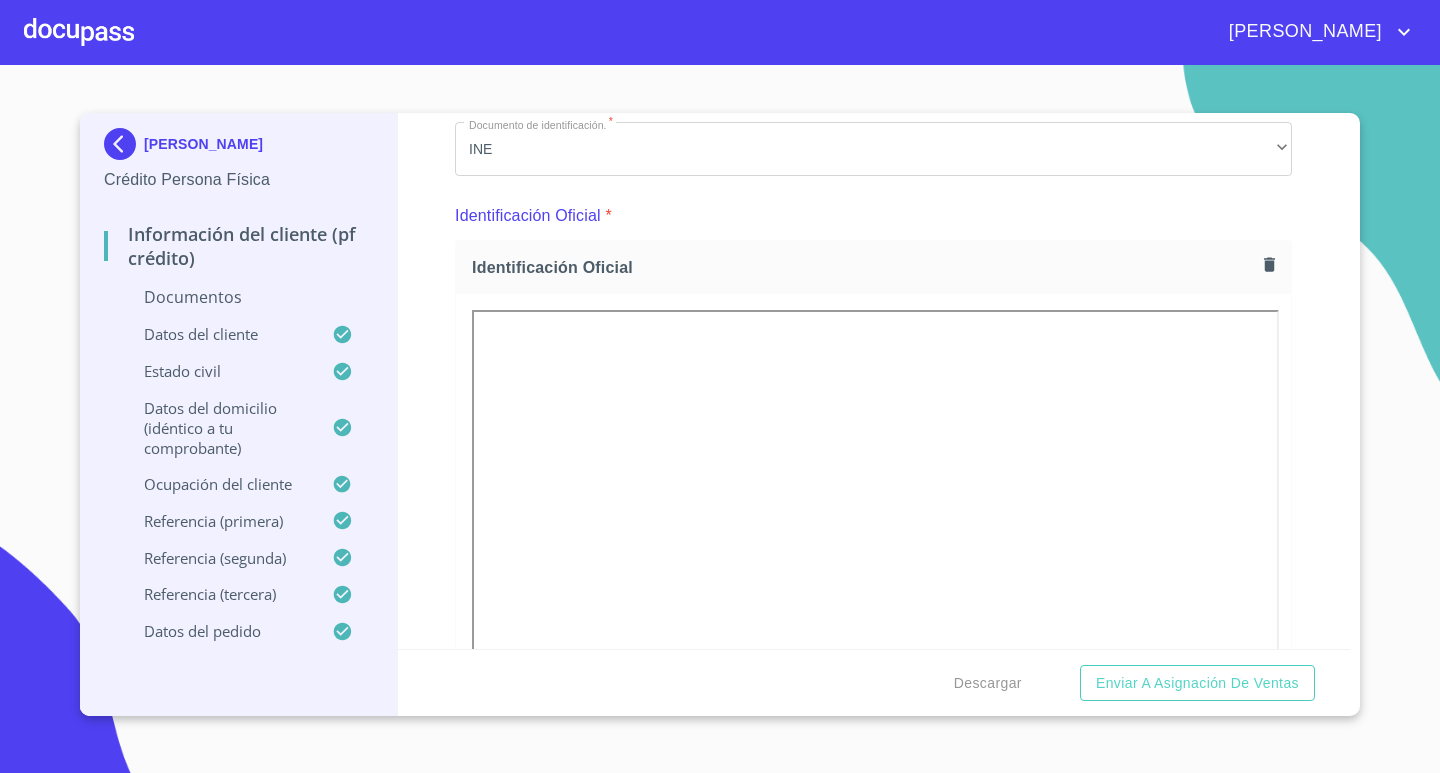 scroll, scrollTop: 159, scrollLeft: 0, axis: vertical 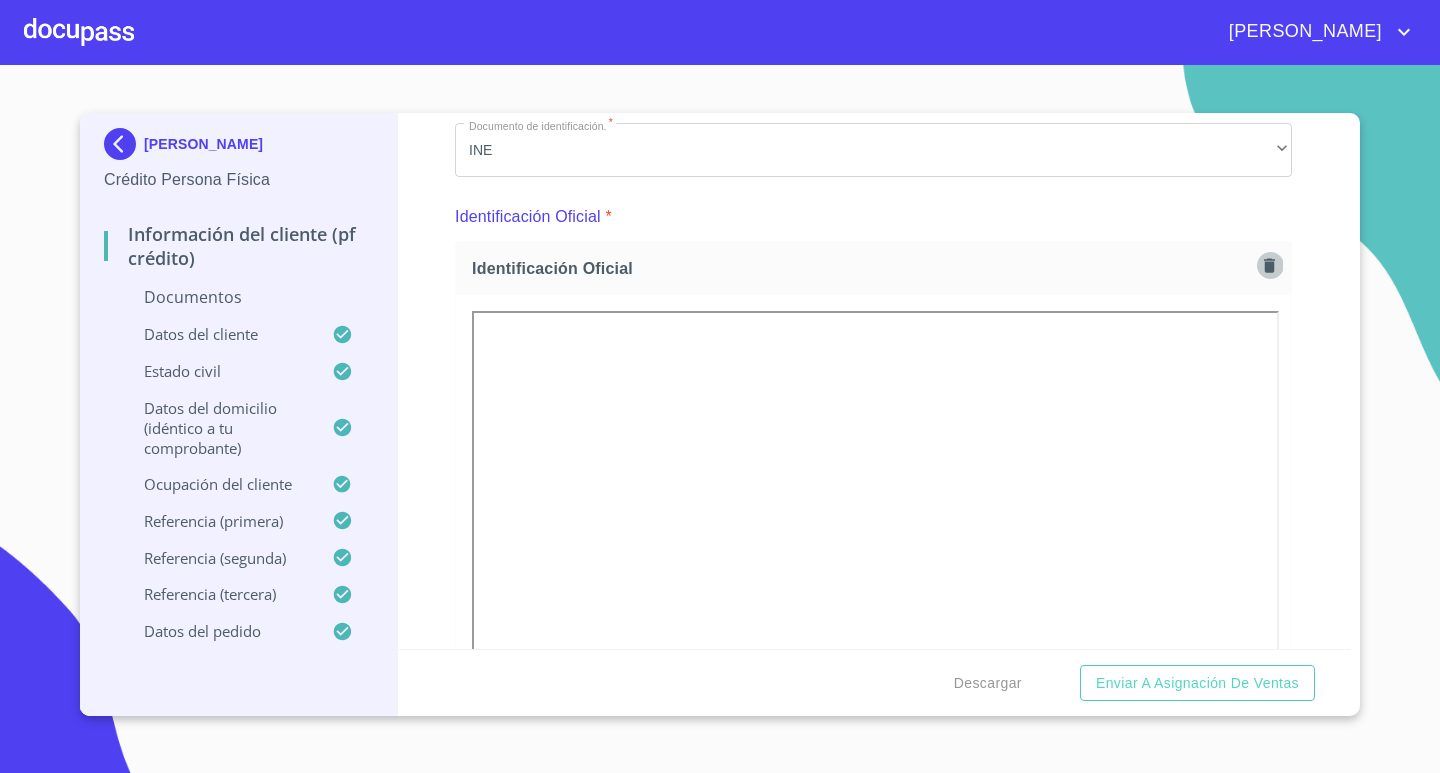 click 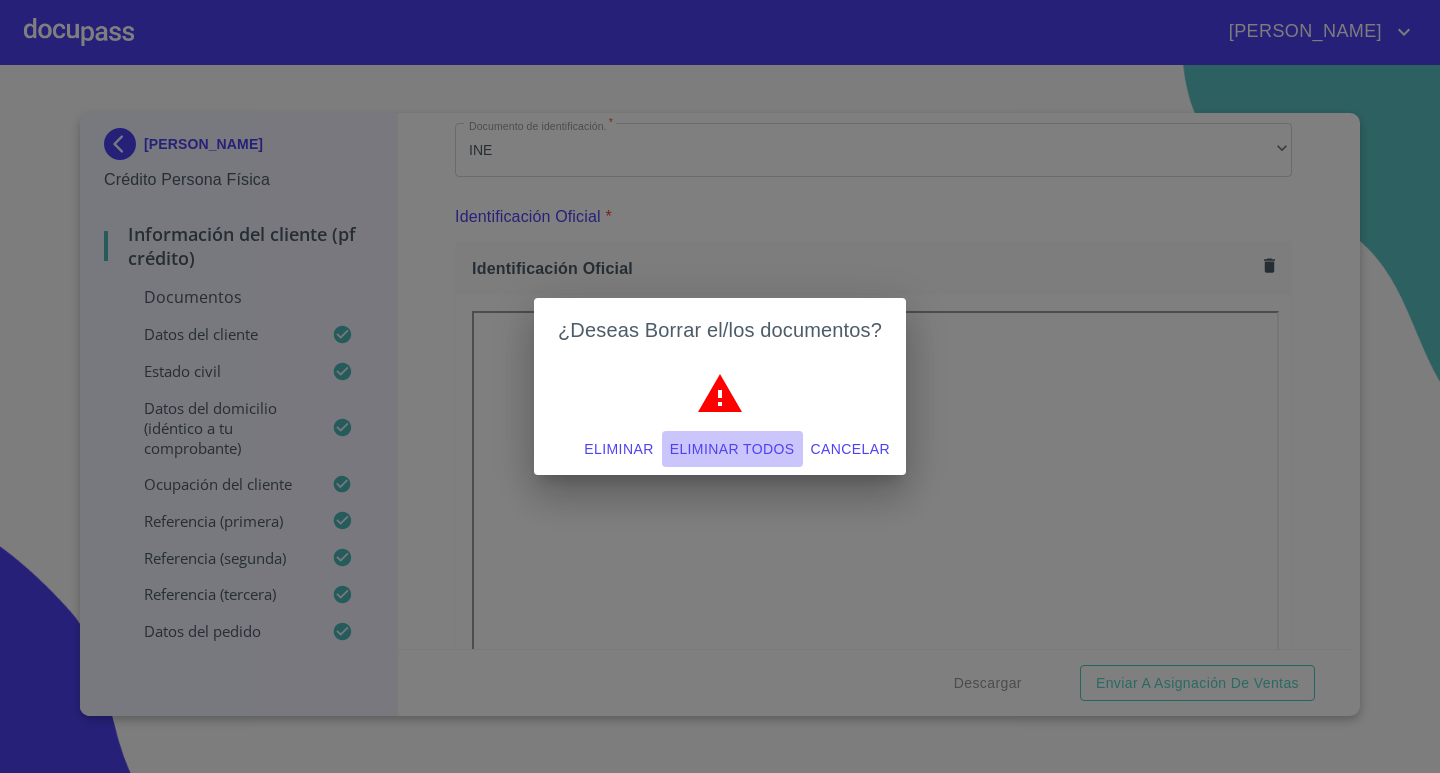 click on "Eliminar todos" at bounding box center [732, 449] 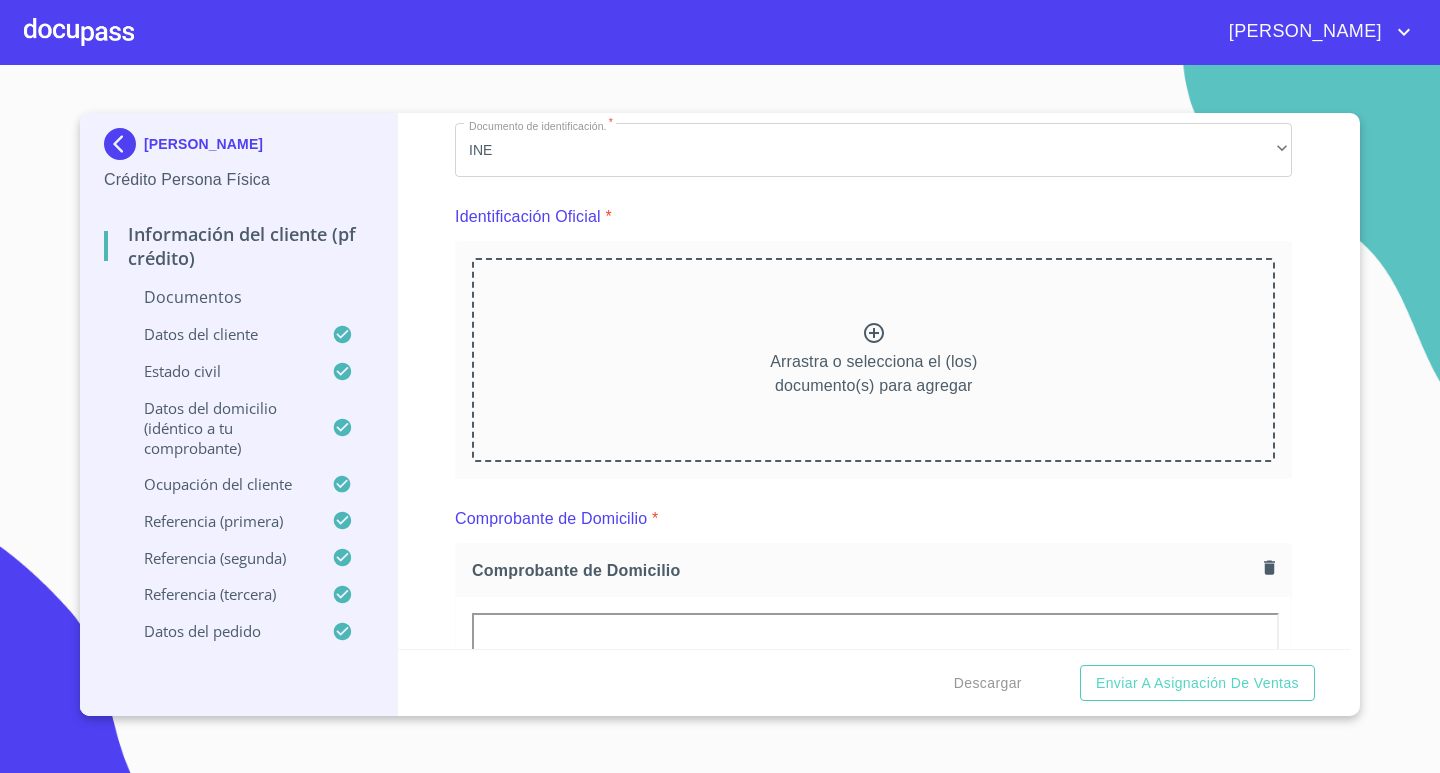 click on "[PERSON_NAME] Persona Física Información del cliente (PF crédito) Documentos Datos del cliente Estado Civil Datos del domicilio (idéntico a tu comprobante) Ocupación del Cliente Referencia (primera) Referencia (segunda) Referencia (tercera) Datos del pedido Información del cliente (PF crédito)   Documentos Documento de identificación.   * INE ​ Identificación Oficial * Arrastra o selecciona el (los) documento(s) para agregar Comprobante de Domicilio * Comprobante de Domicilio Comprobante de Domicilio Fuente de ingresos   * Empleado S. Privado/S. Público ​ Comprobante de Ingresos mes 1 * [GEOGRAPHIC_DATA] o selecciona el (los) documento(s) para agregar Comprobante de Ingresos mes 2 Arrastra o selecciona el (los) documento(s) para agregar Comprobante de Ingresos mes 3 Arrastra o selecciona el (los) documento(s) para agregar CURP * CURP CURP Constancia de situación fiscal Arrastra o selecciona el (los) documento(s) para agregar Datos del cliente Apellido Paterno   * [PERSON_NAME] ​   *" at bounding box center (720, 419) 